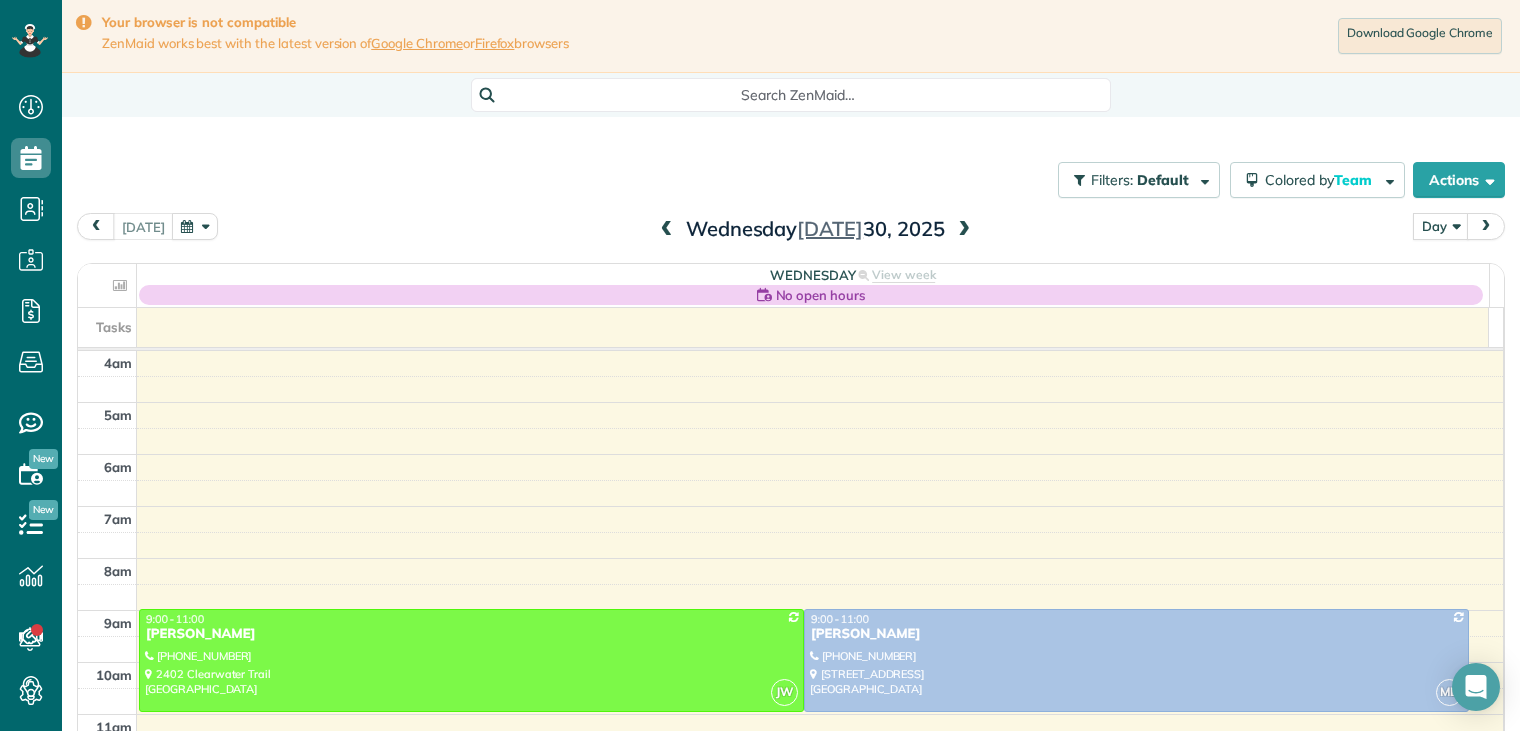 scroll, scrollTop: 0, scrollLeft: 0, axis: both 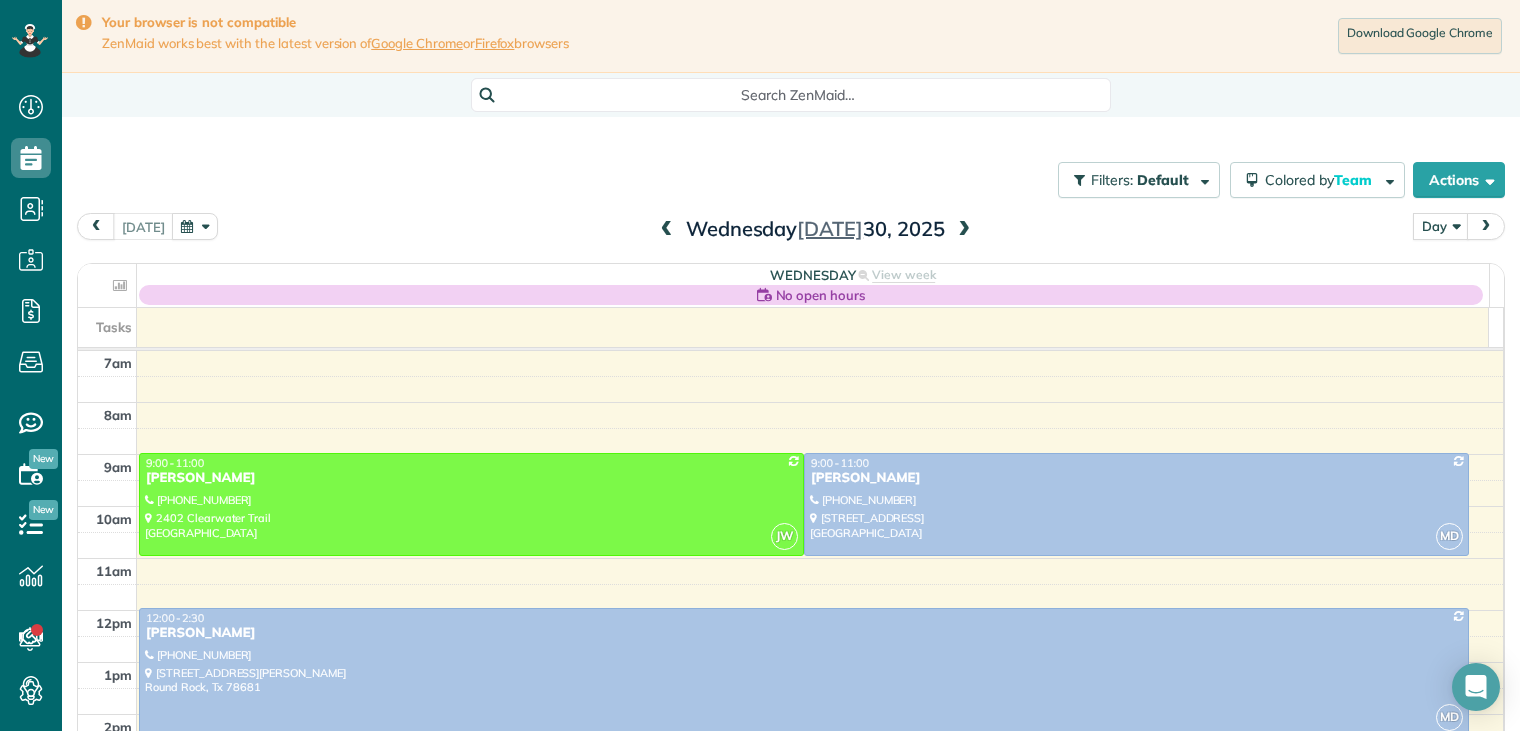 click at bounding box center (964, 230) 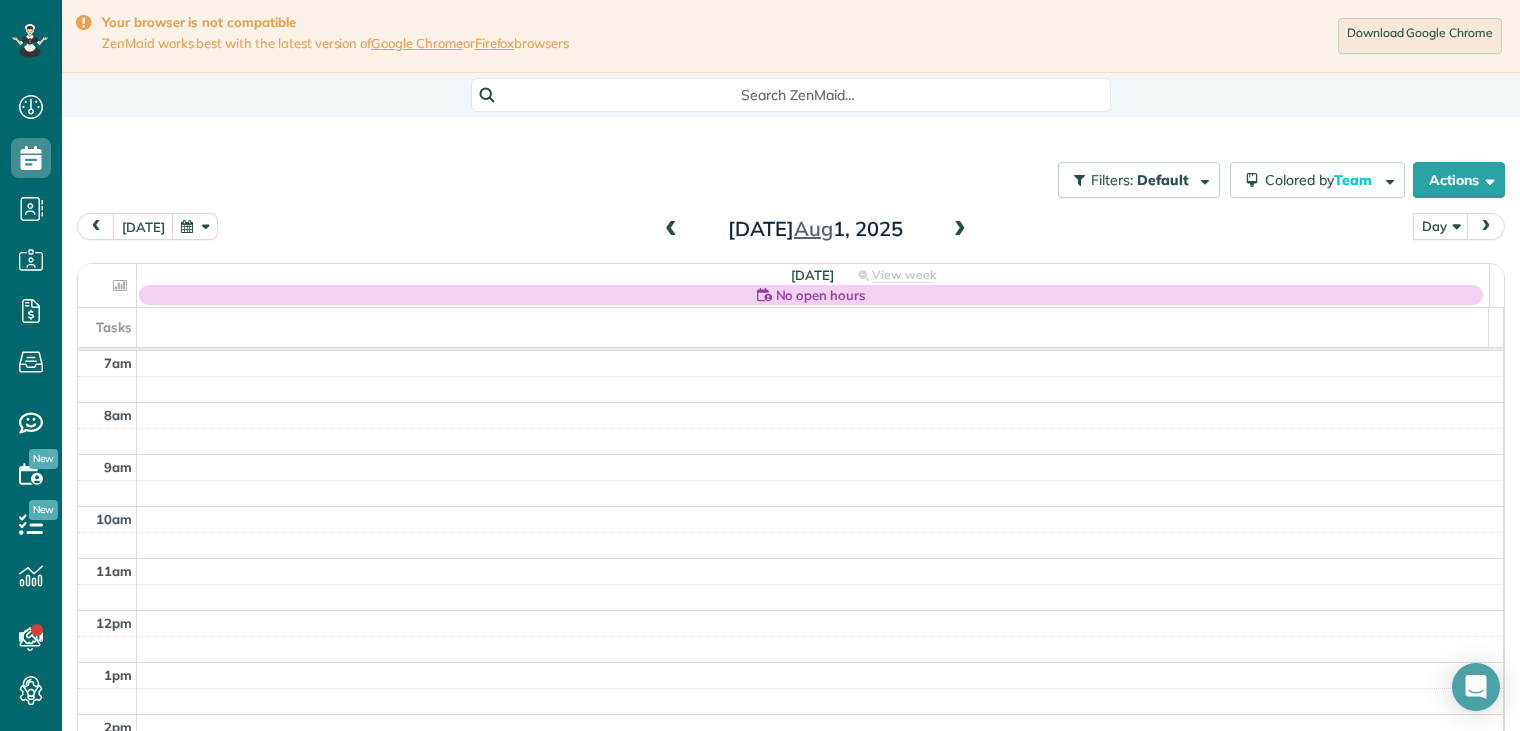 click at bounding box center [671, 230] 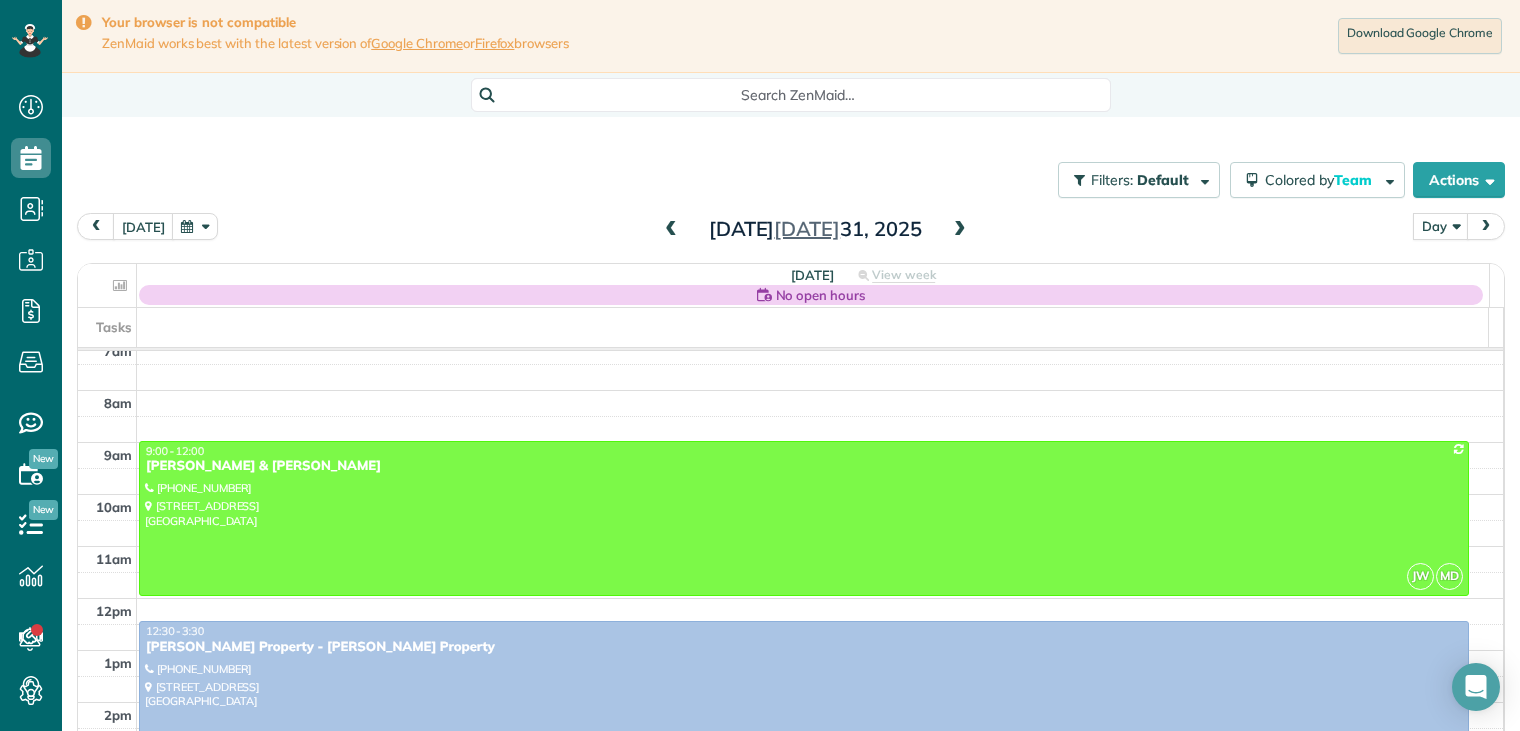 scroll, scrollTop: 181, scrollLeft: 0, axis: vertical 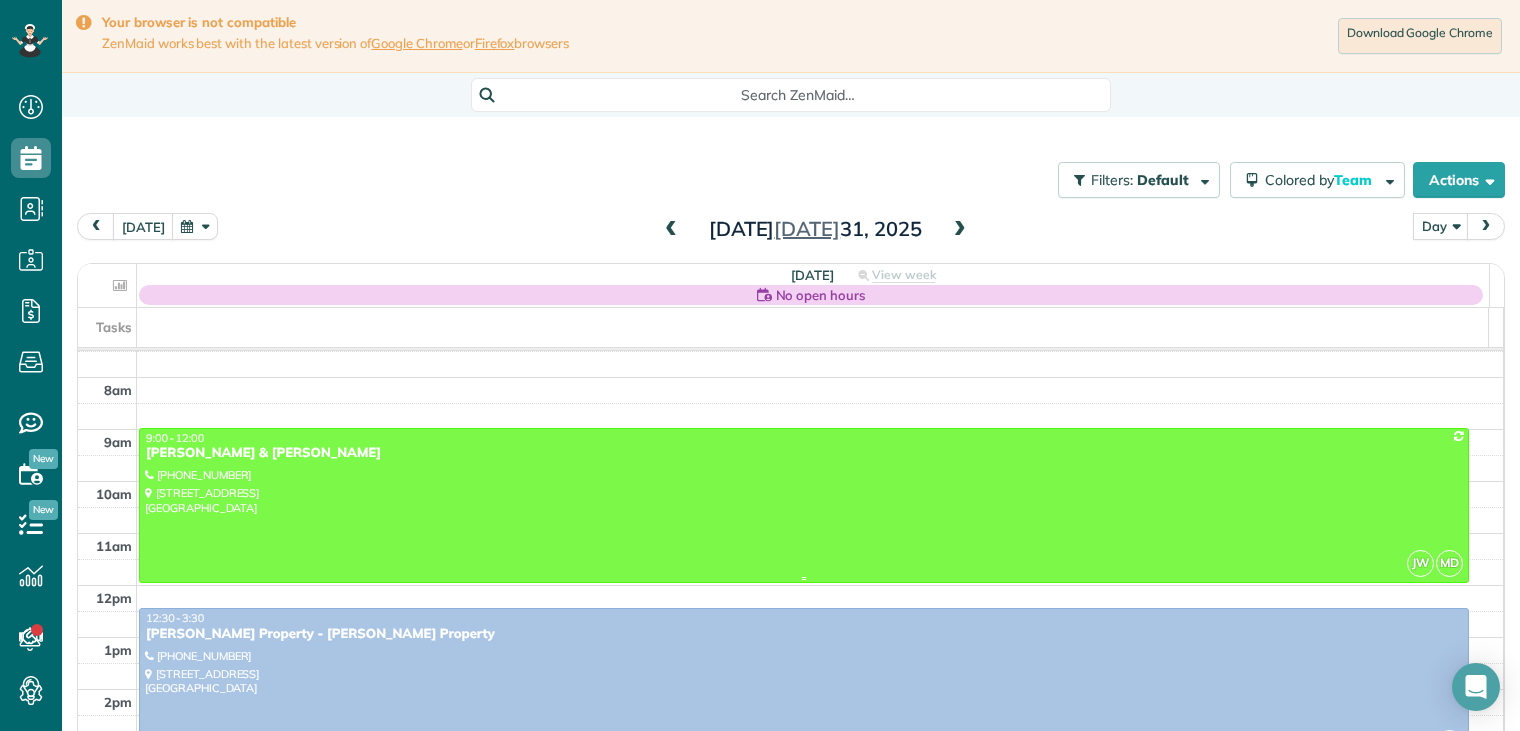 click on "[PERSON_NAME] & [PERSON_NAME]" at bounding box center (804, 453) 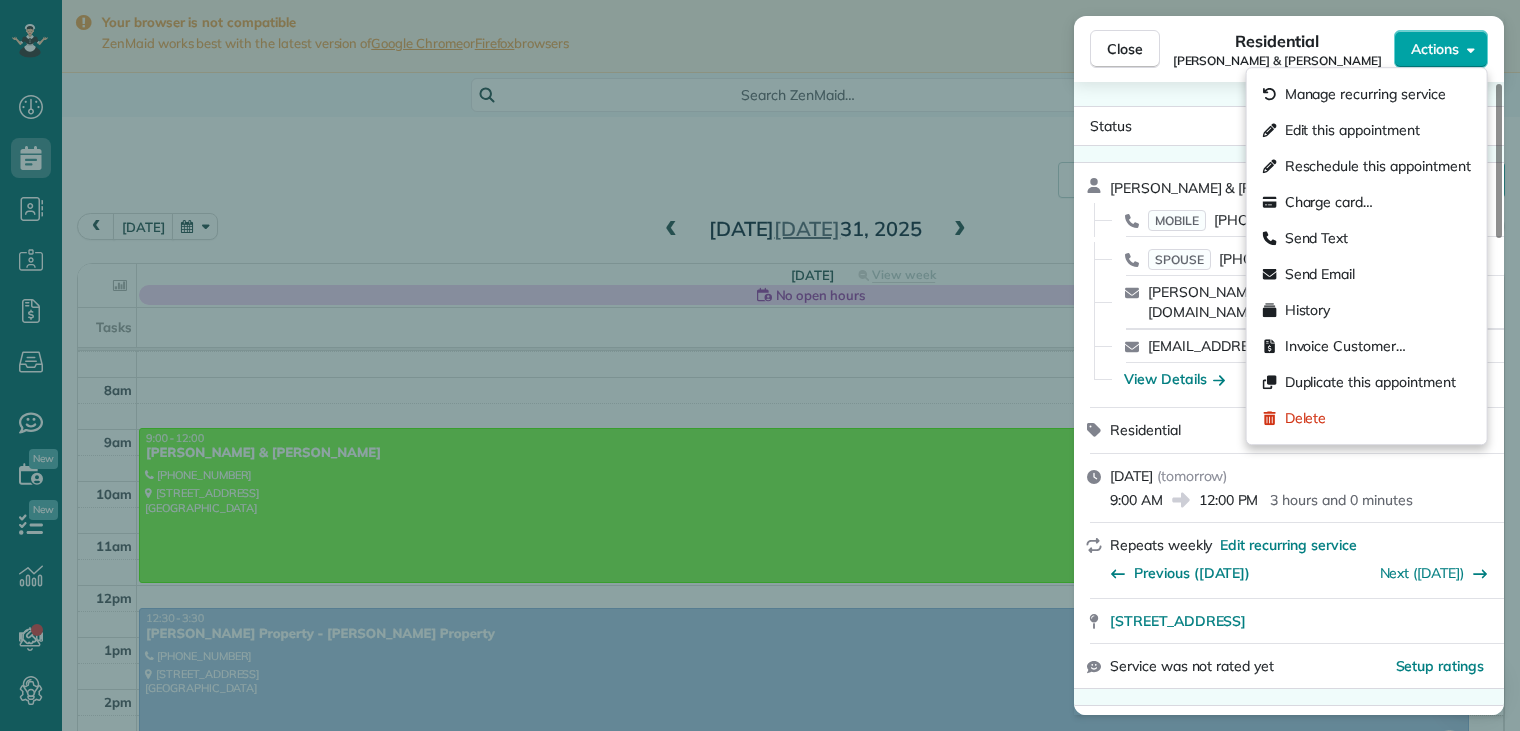 click on "Actions" at bounding box center [1435, 49] 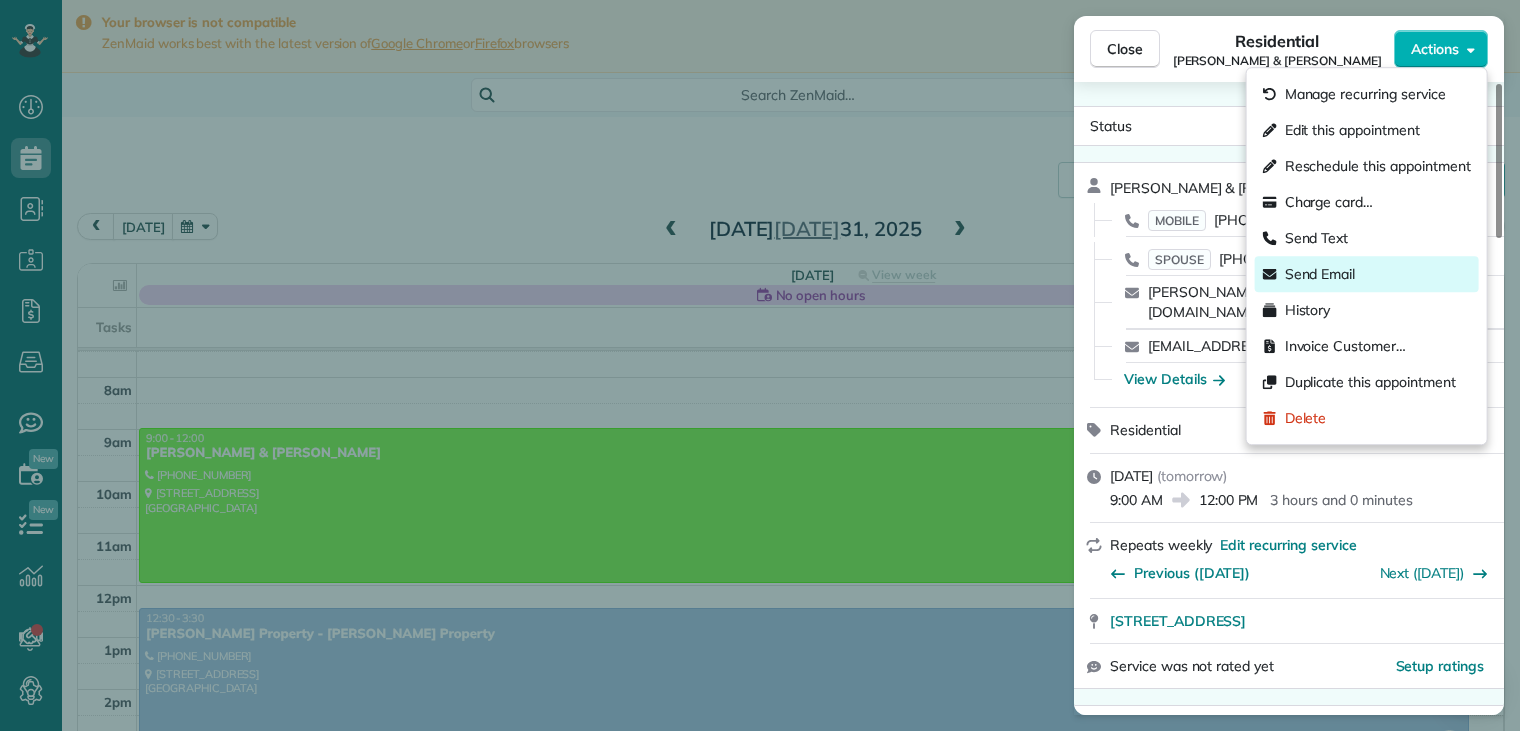 click on "Send Email" at bounding box center [1320, 274] 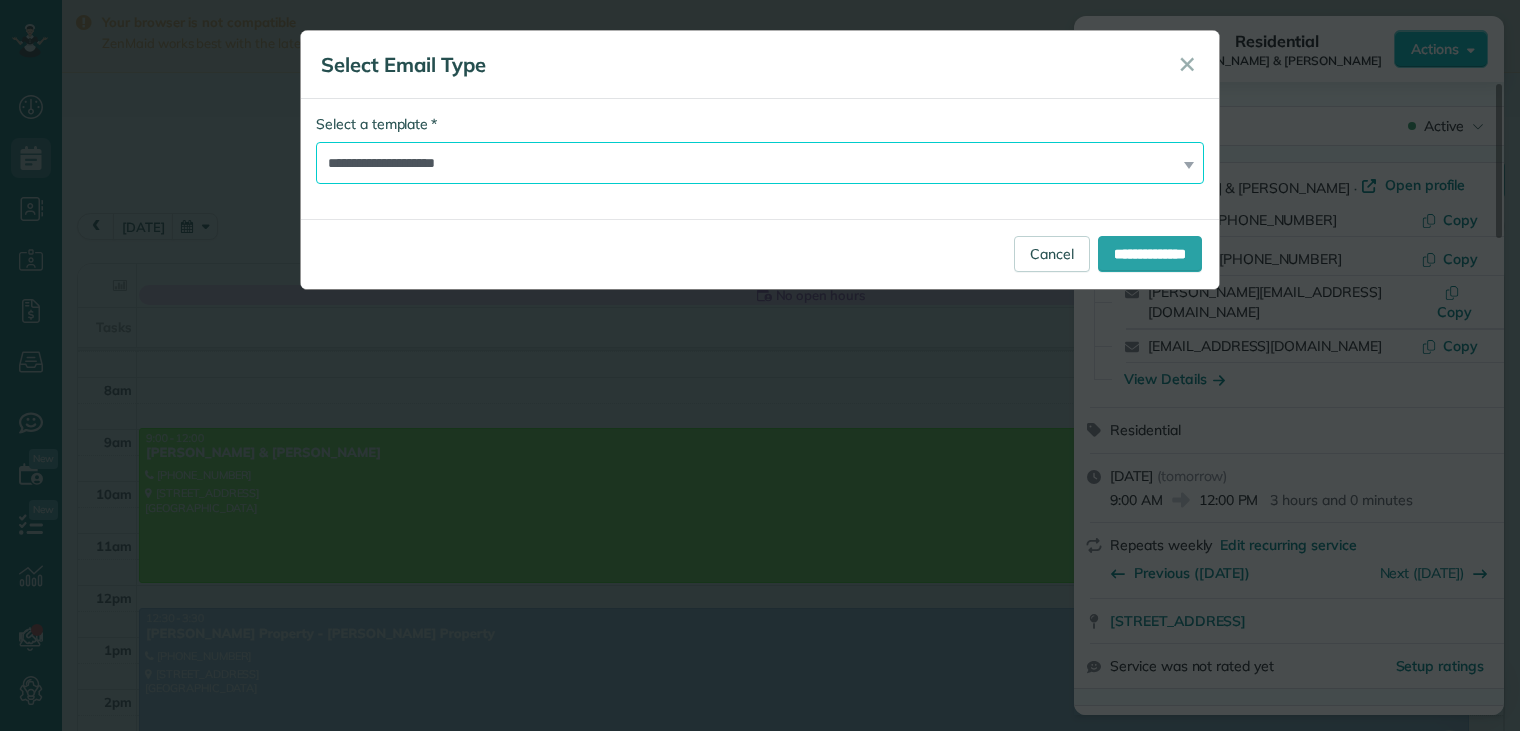 click on "**********" at bounding box center (760, 163) 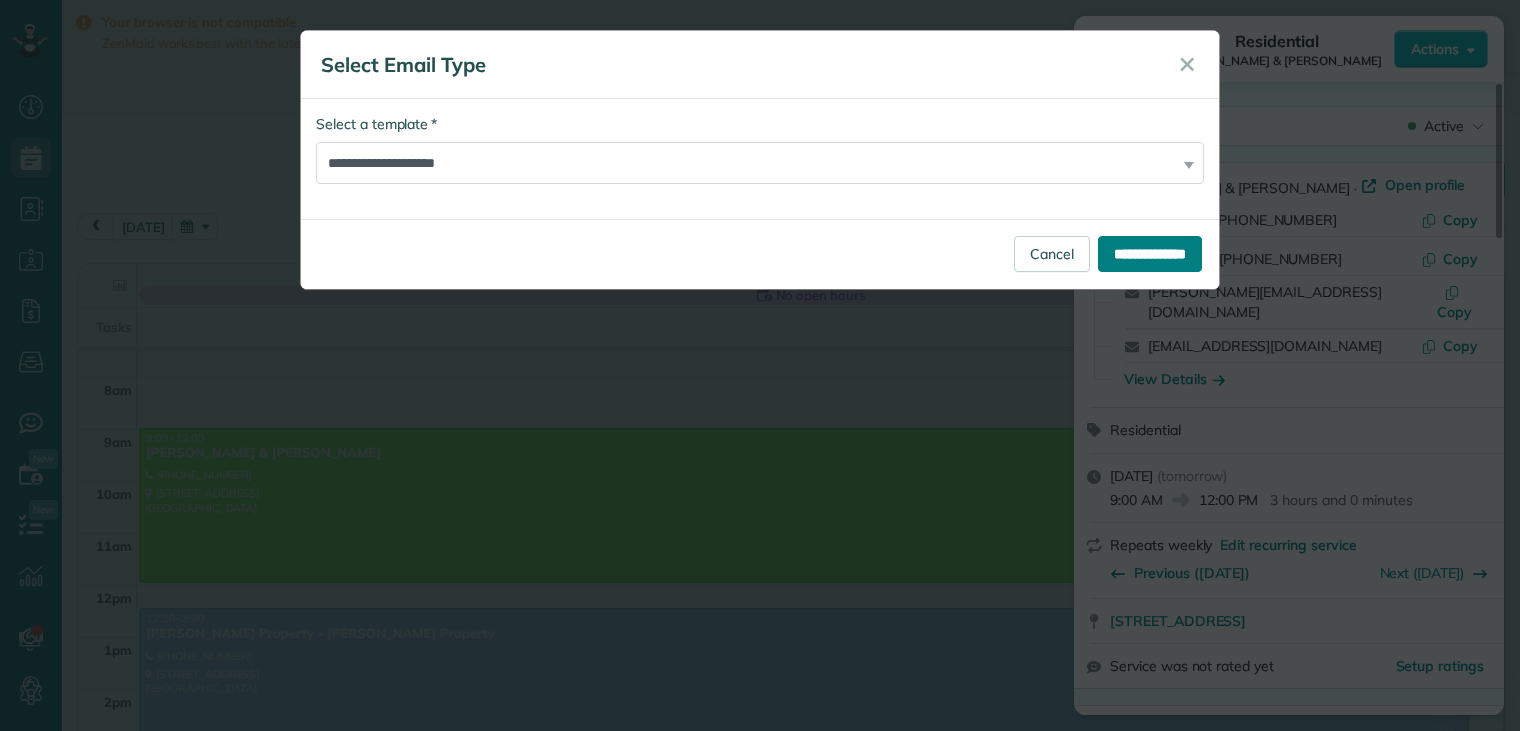 click on "**********" at bounding box center [1150, 254] 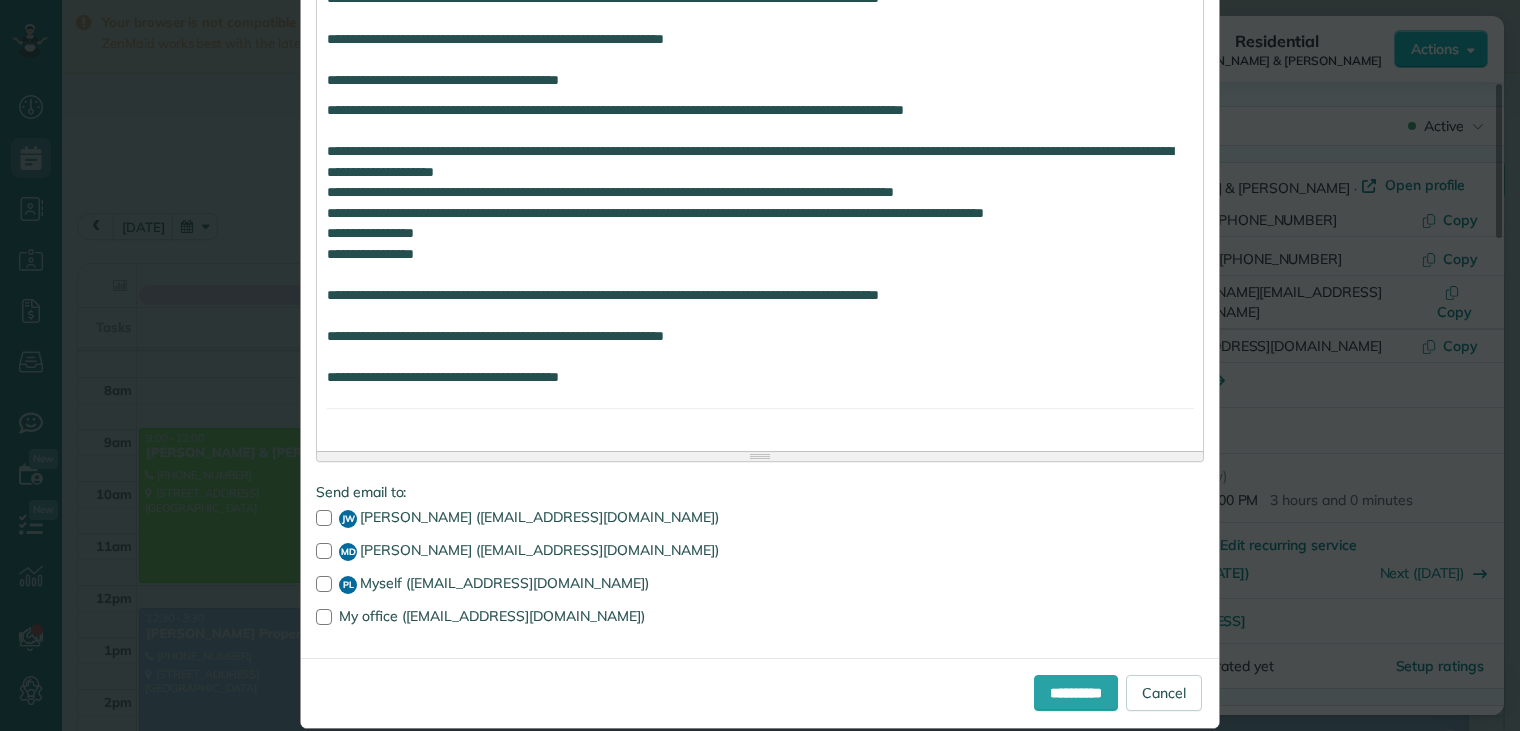 scroll, scrollTop: 1328, scrollLeft: 0, axis: vertical 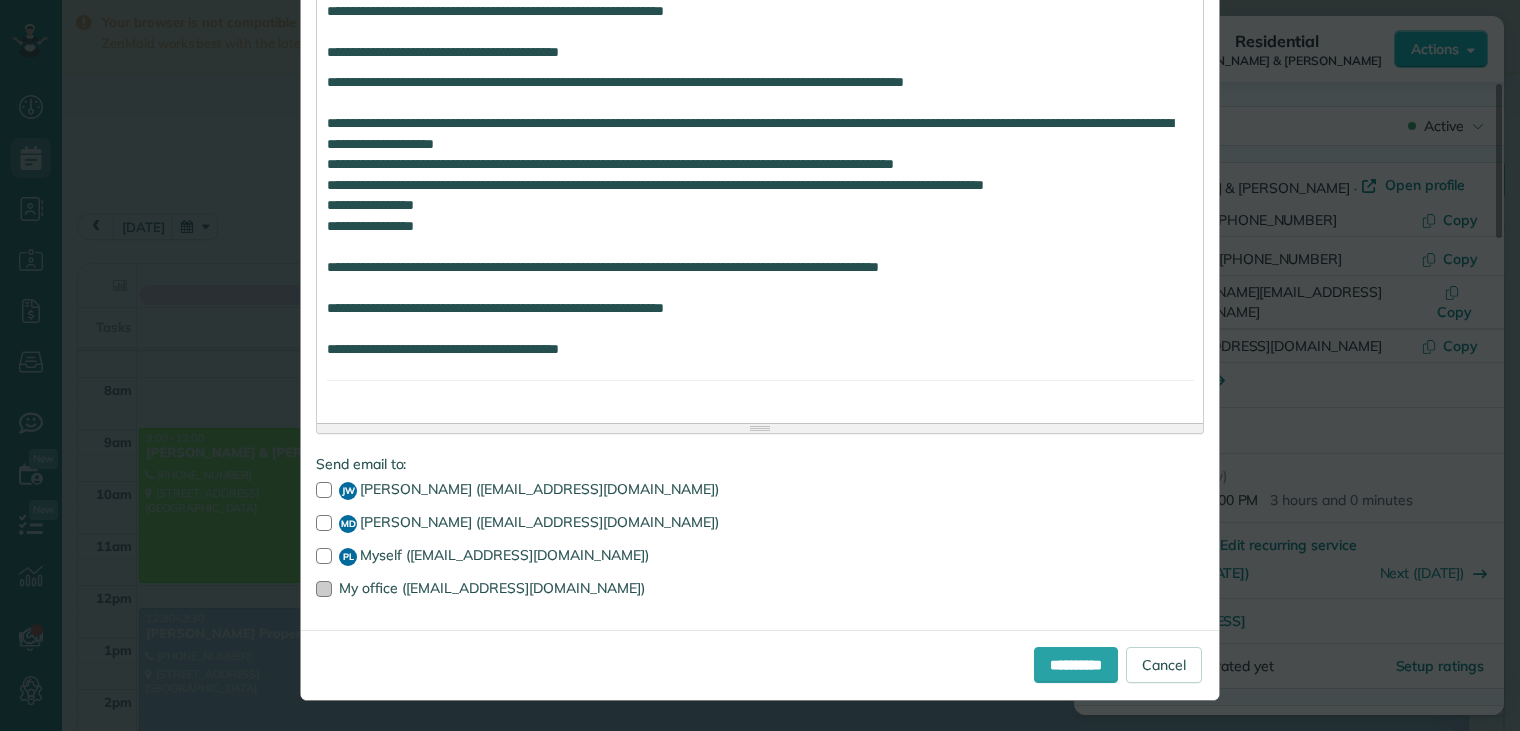 click at bounding box center (324, 589) 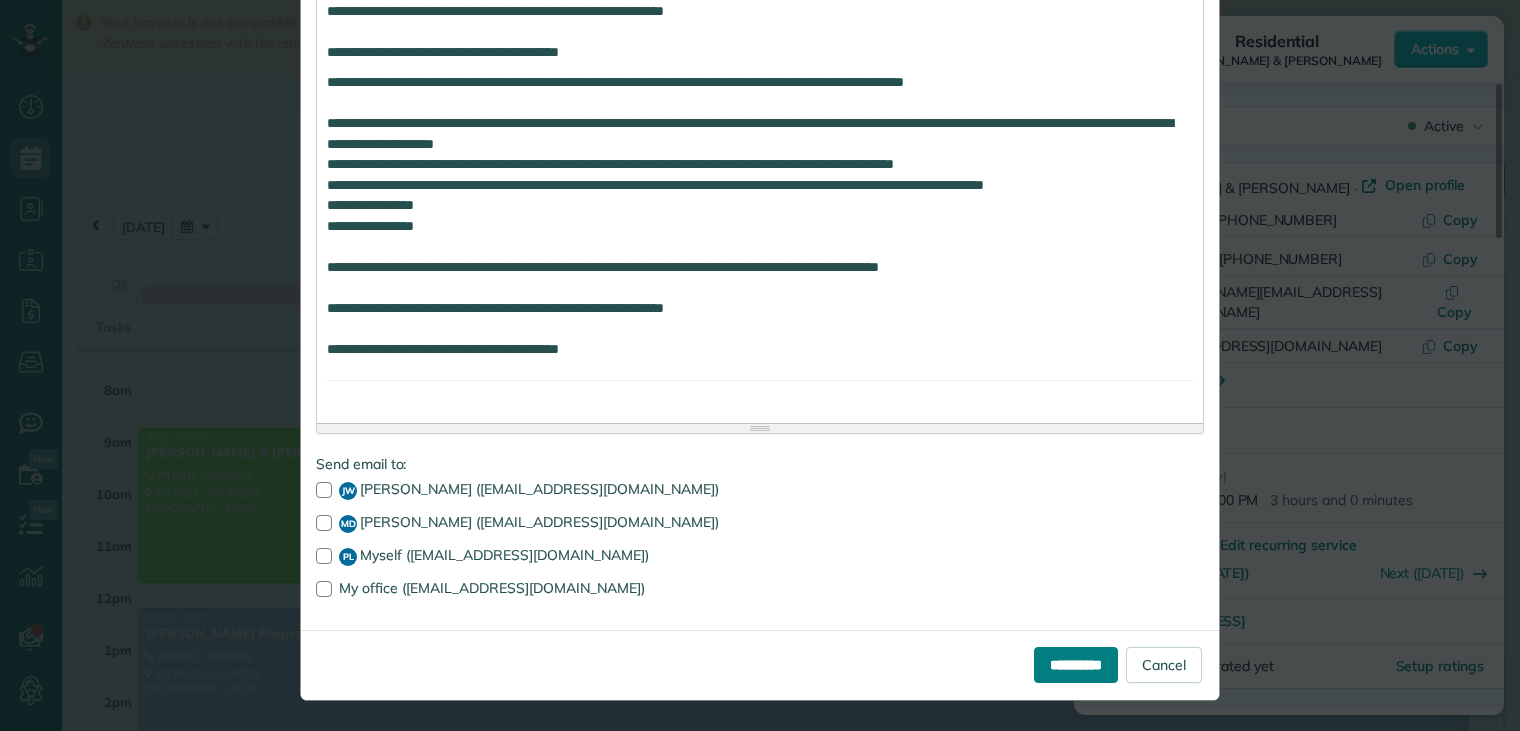 click on "**********" at bounding box center (1076, 665) 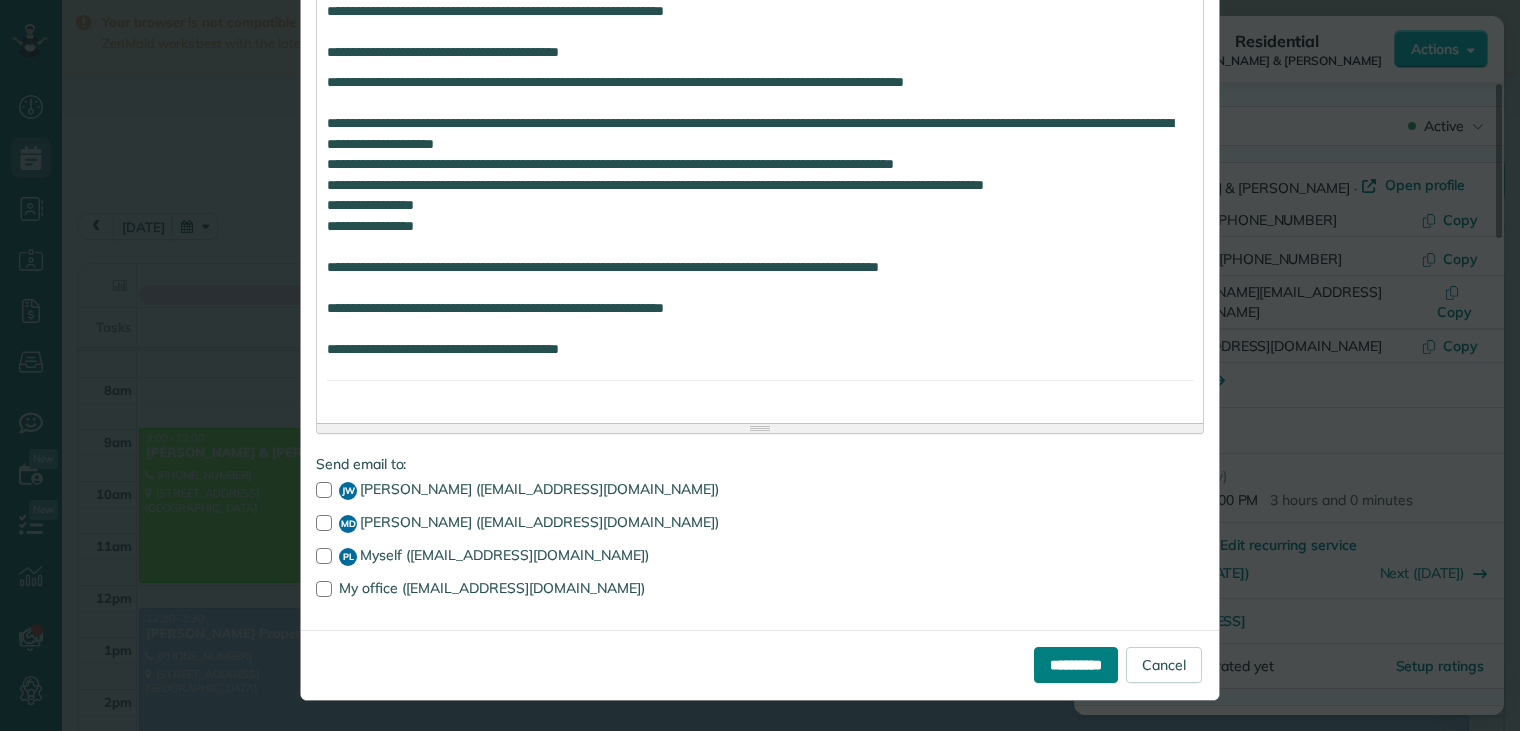 click on "**********" at bounding box center (760, -299) 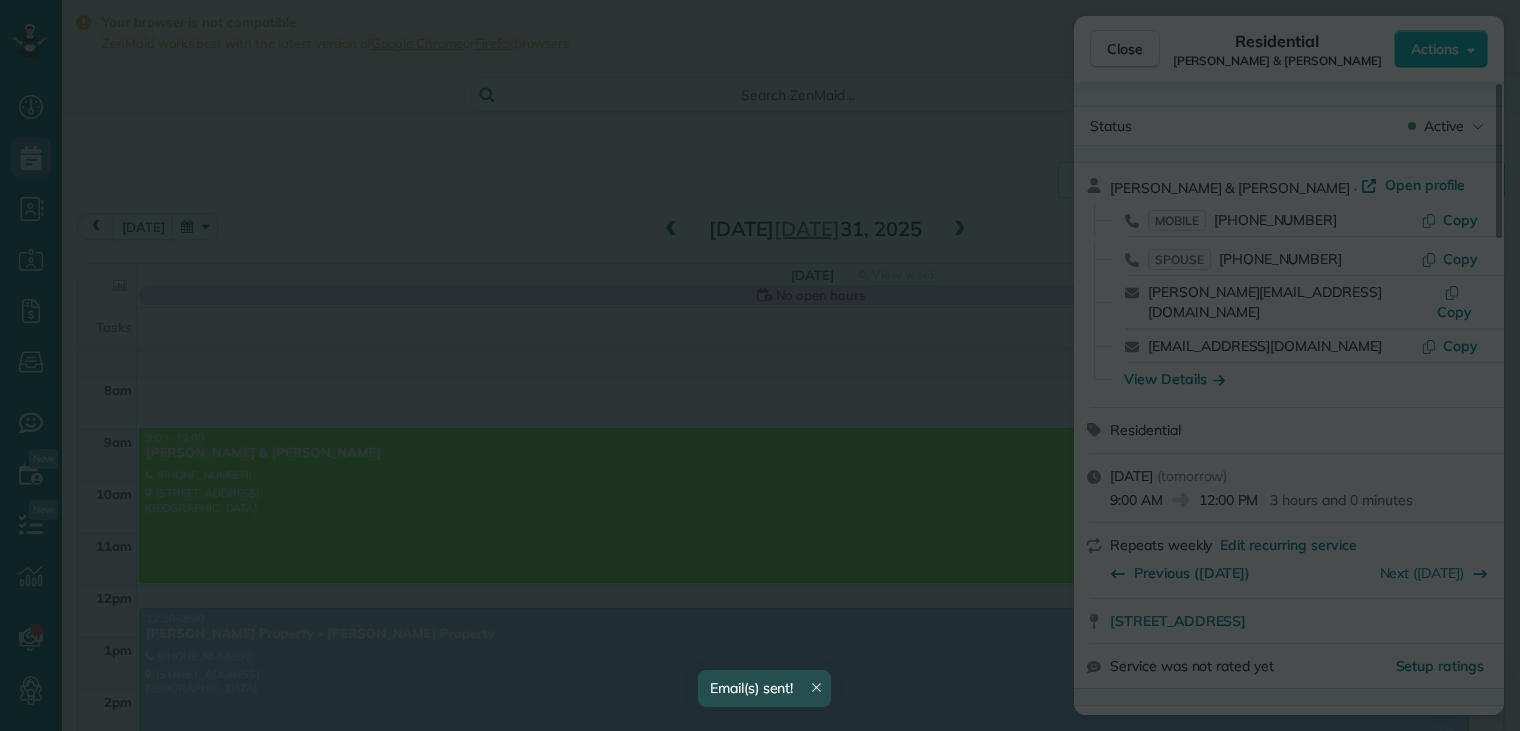 scroll, scrollTop: 0, scrollLeft: 0, axis: both 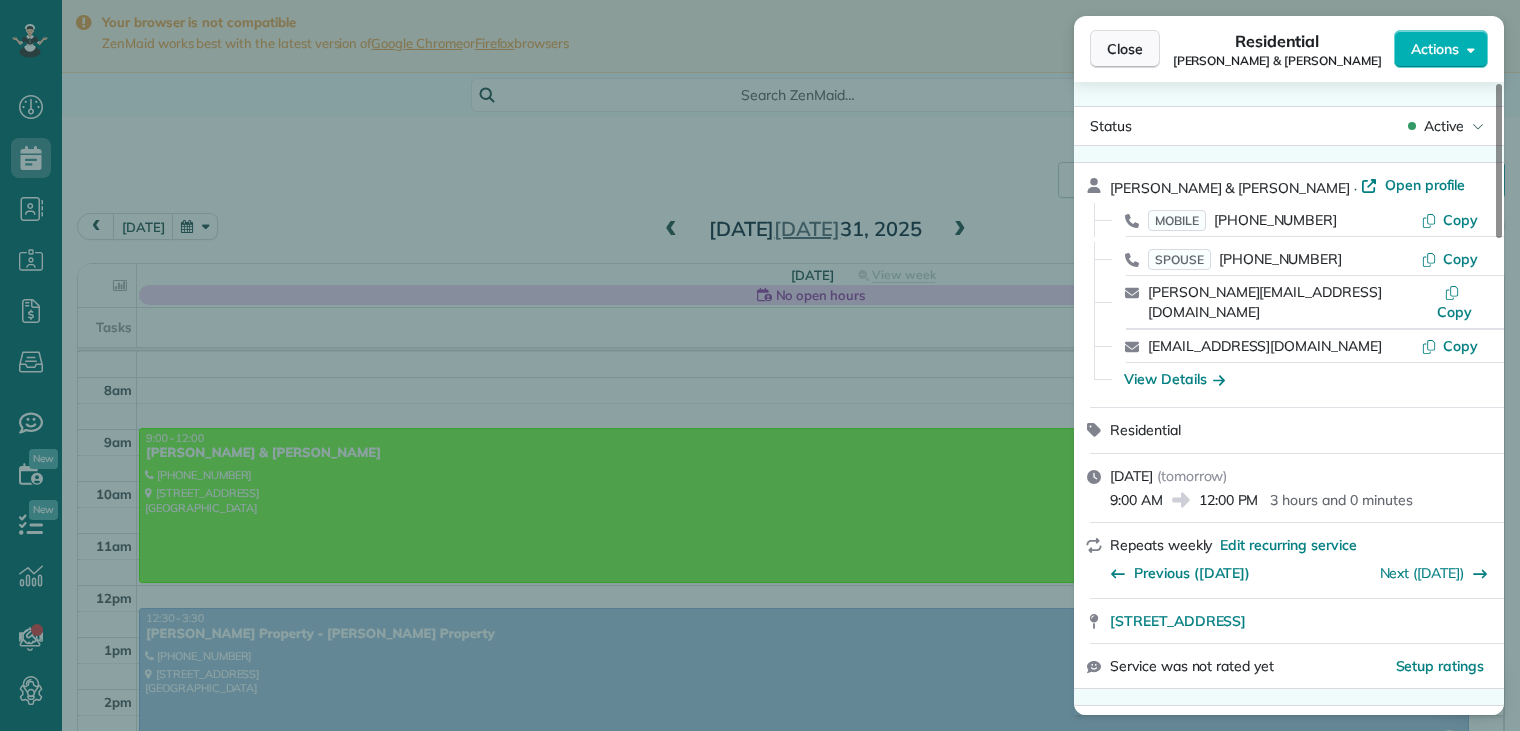 click on "Close" at bounding box center (1125, 49) 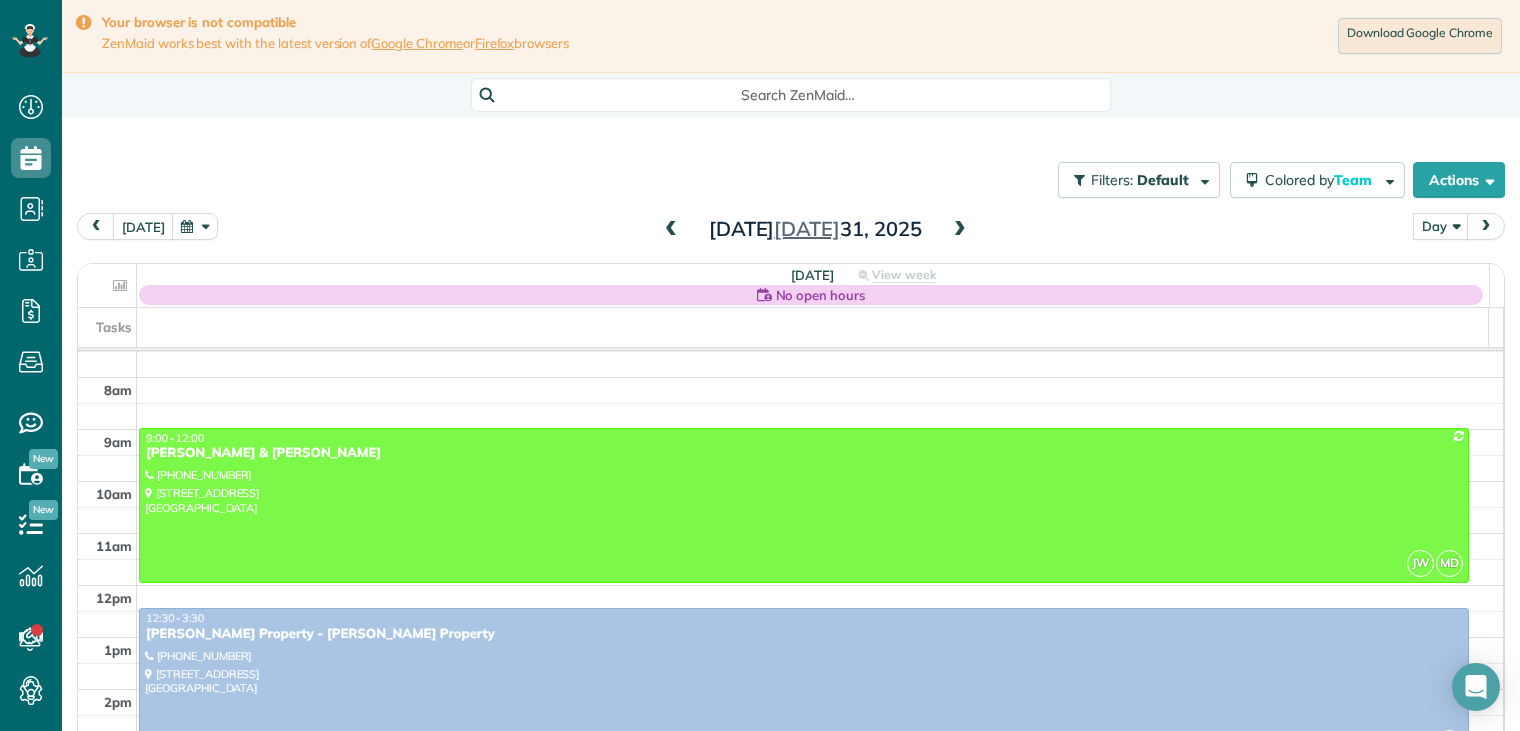 click on "[PERSON_NAME] Property - [PERSON_NAME] Property" at bounding box center (804, 634) 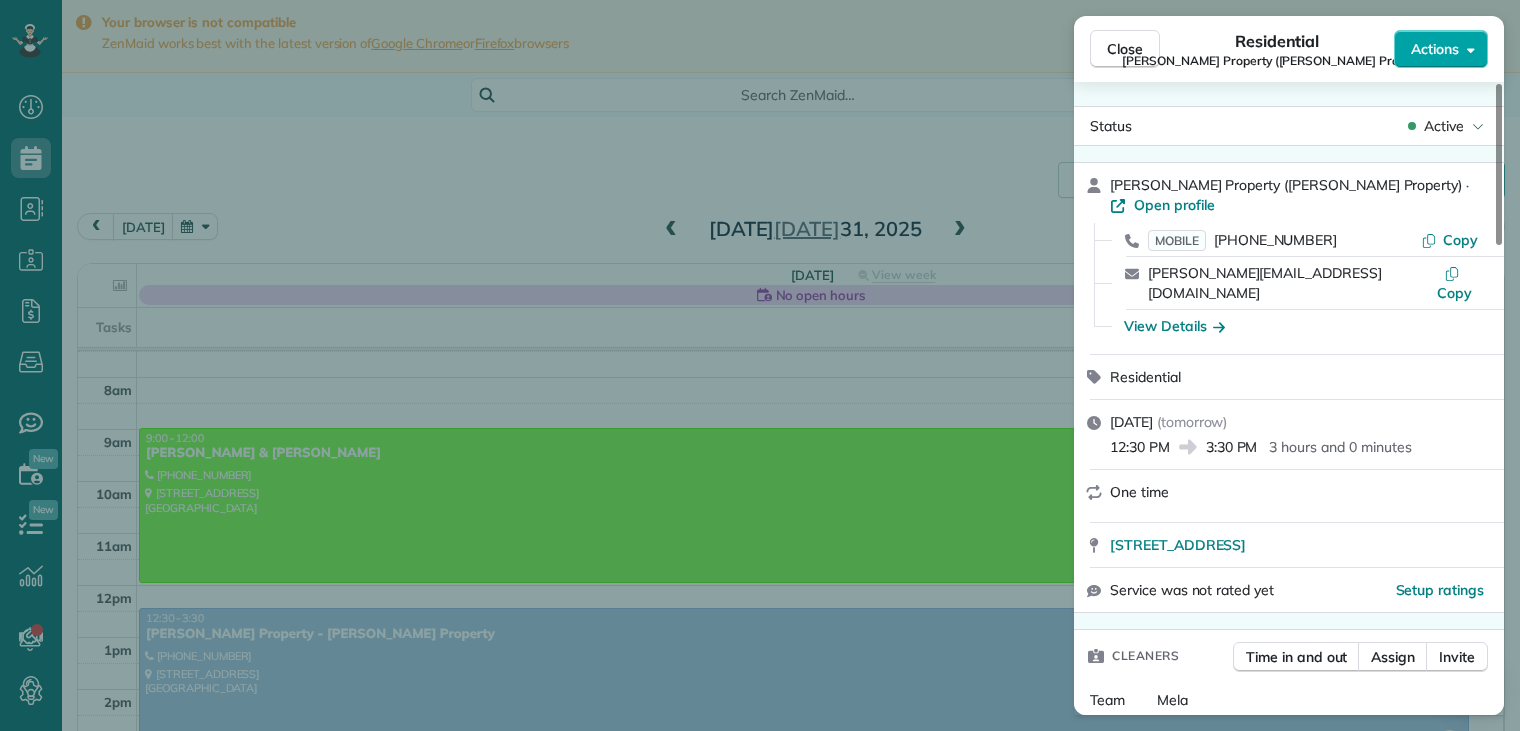 click on "Actions" at bounding box center [1435, 49] 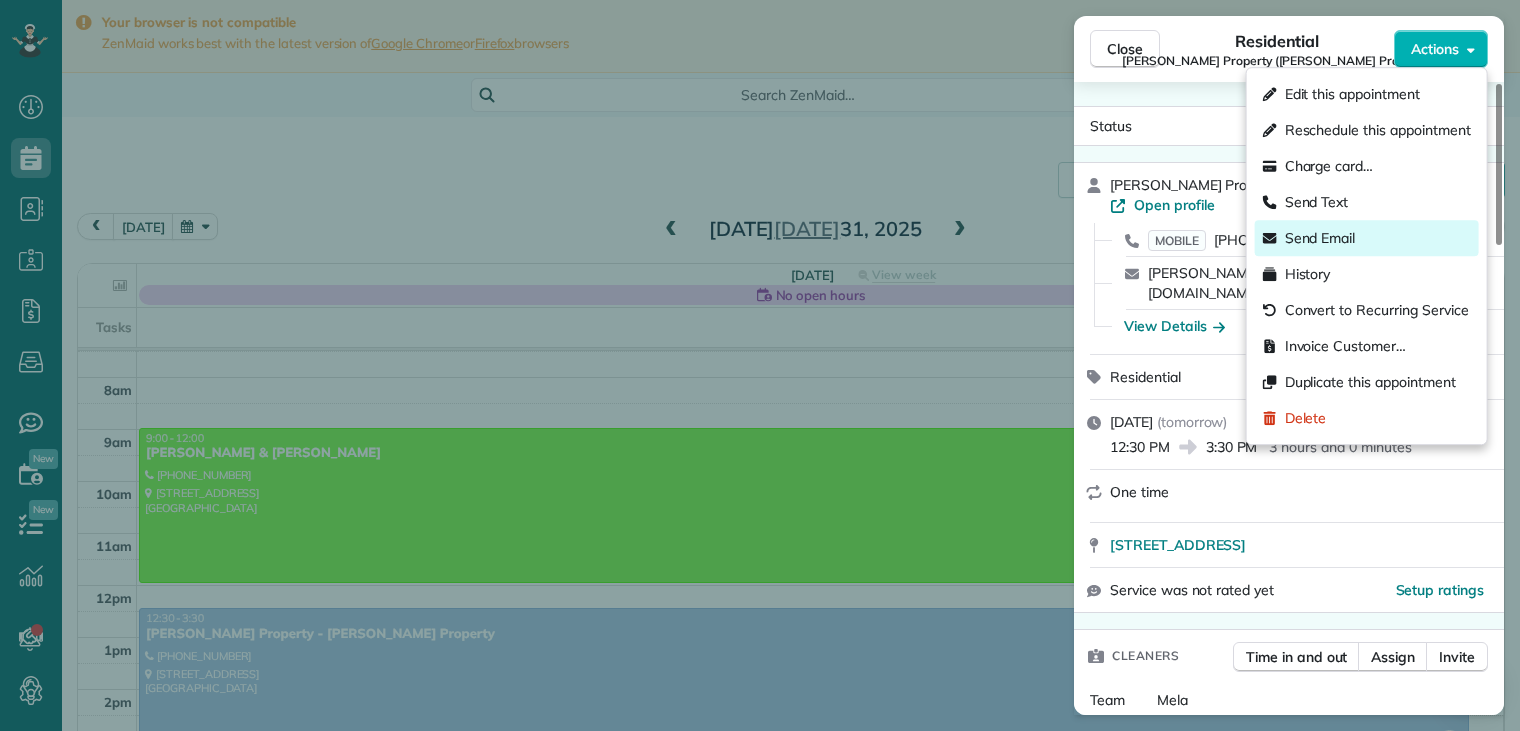 click on "Send Email" at bounding box center [1320, 238] 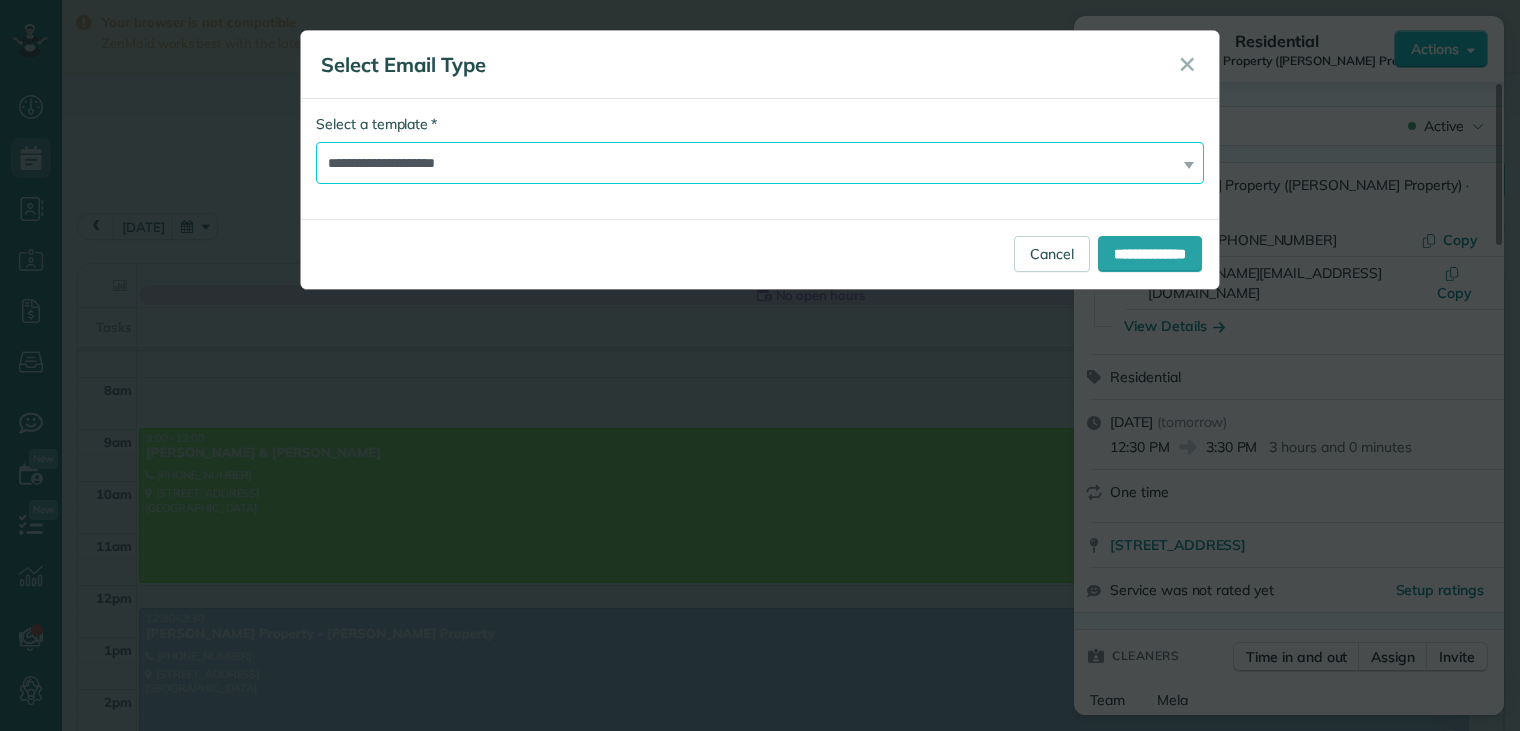 click on "**********" at bounding box center (760, 163) 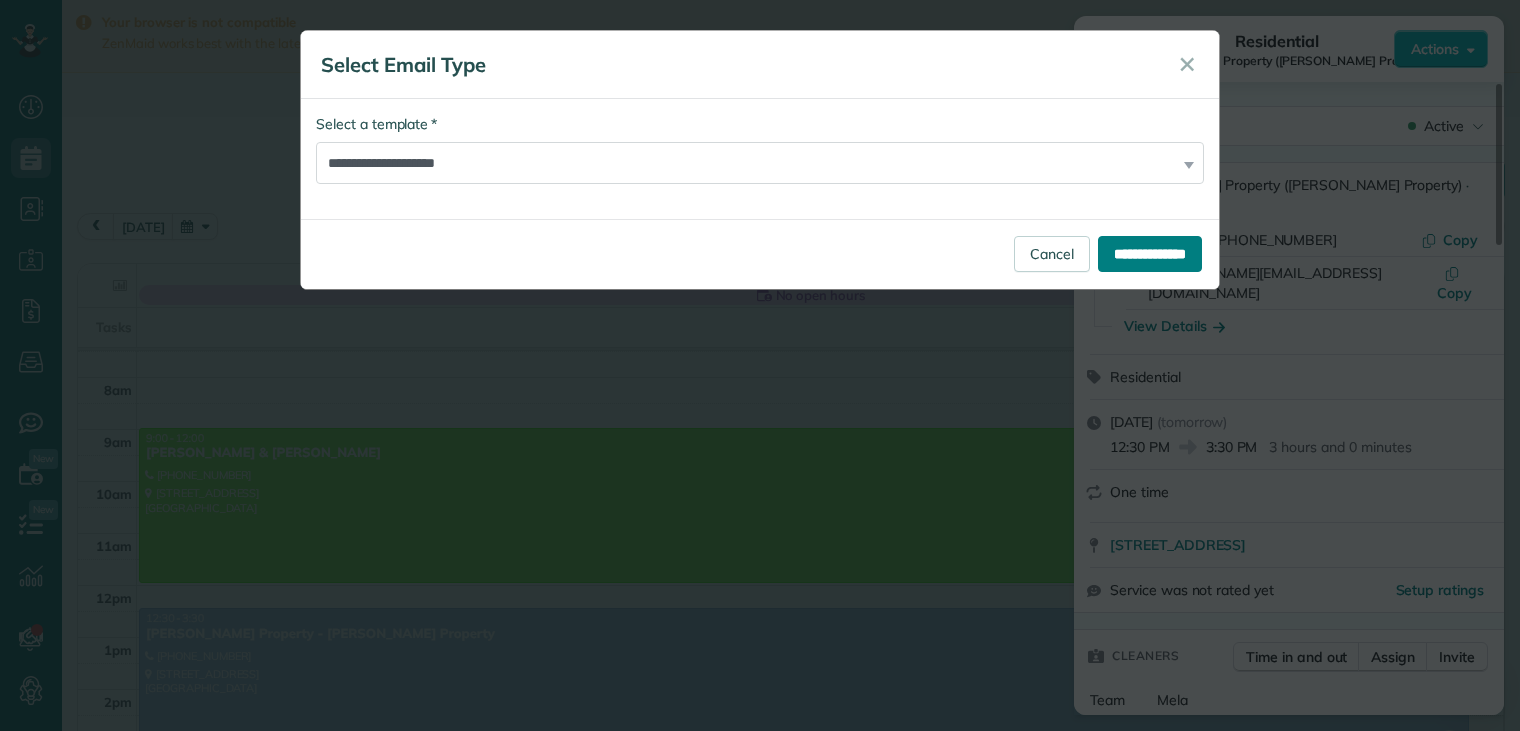 click on "**********" at bounding box center [1150, 254] 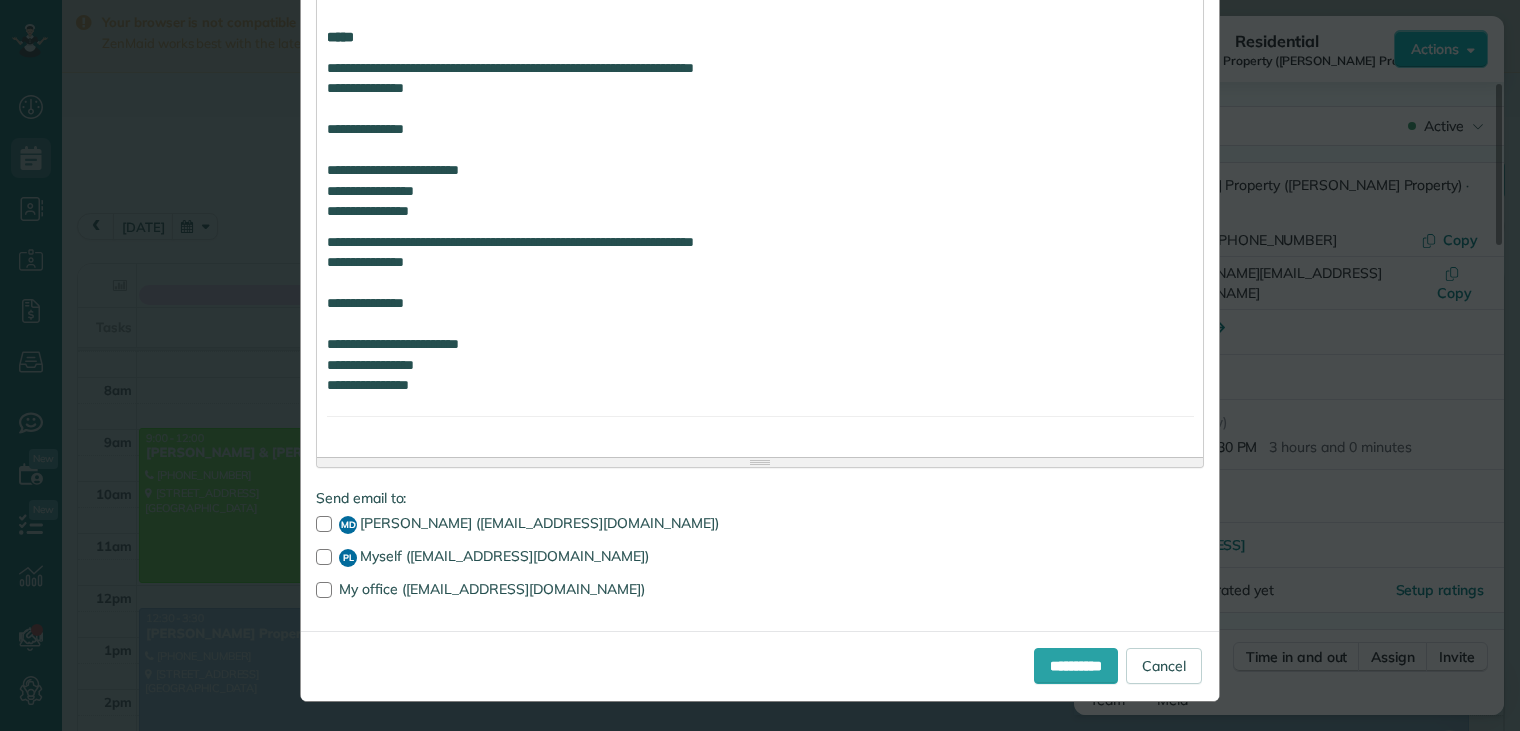 scroll, scrollTop: 964, scrollLeft: 0, axis: vertical 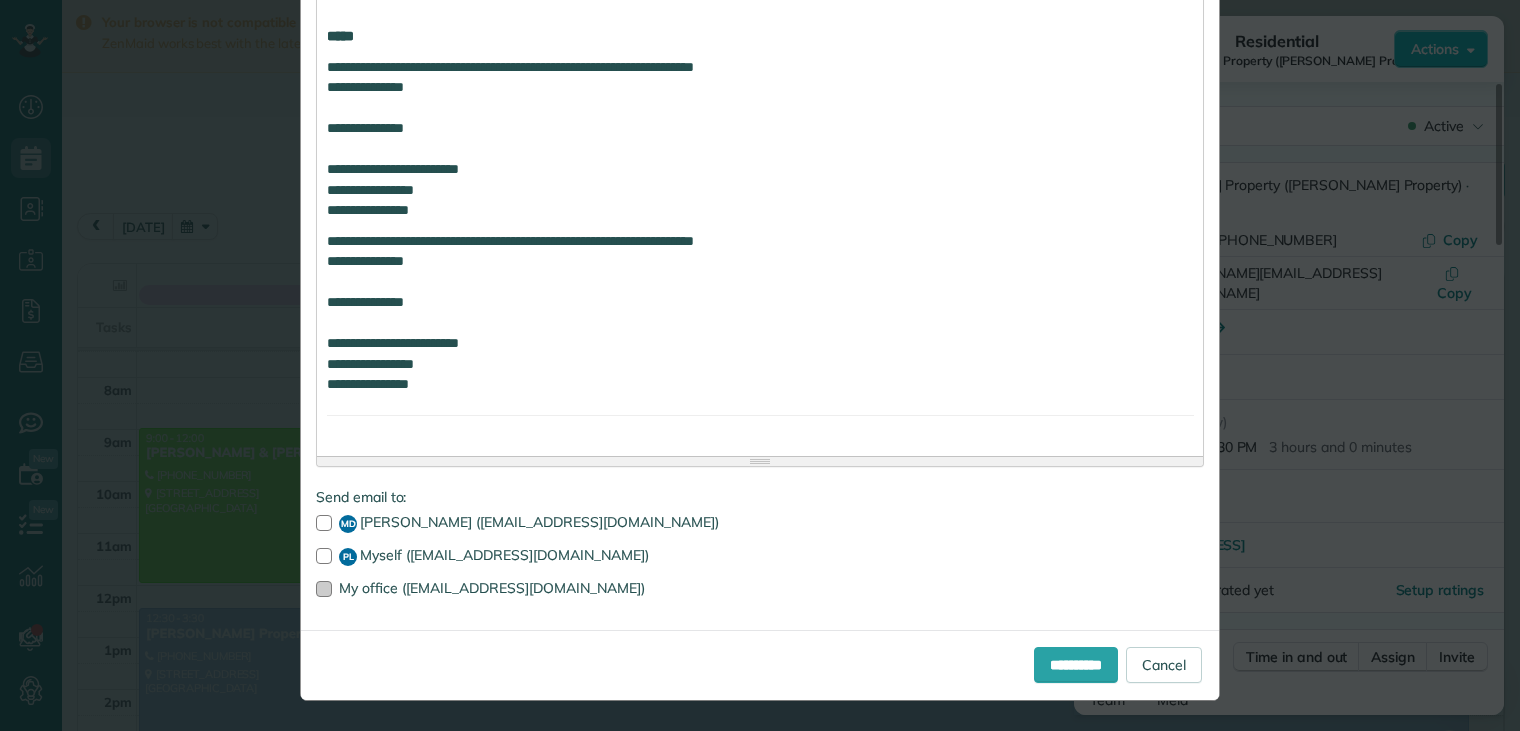 click at bounding box center (324, 589) 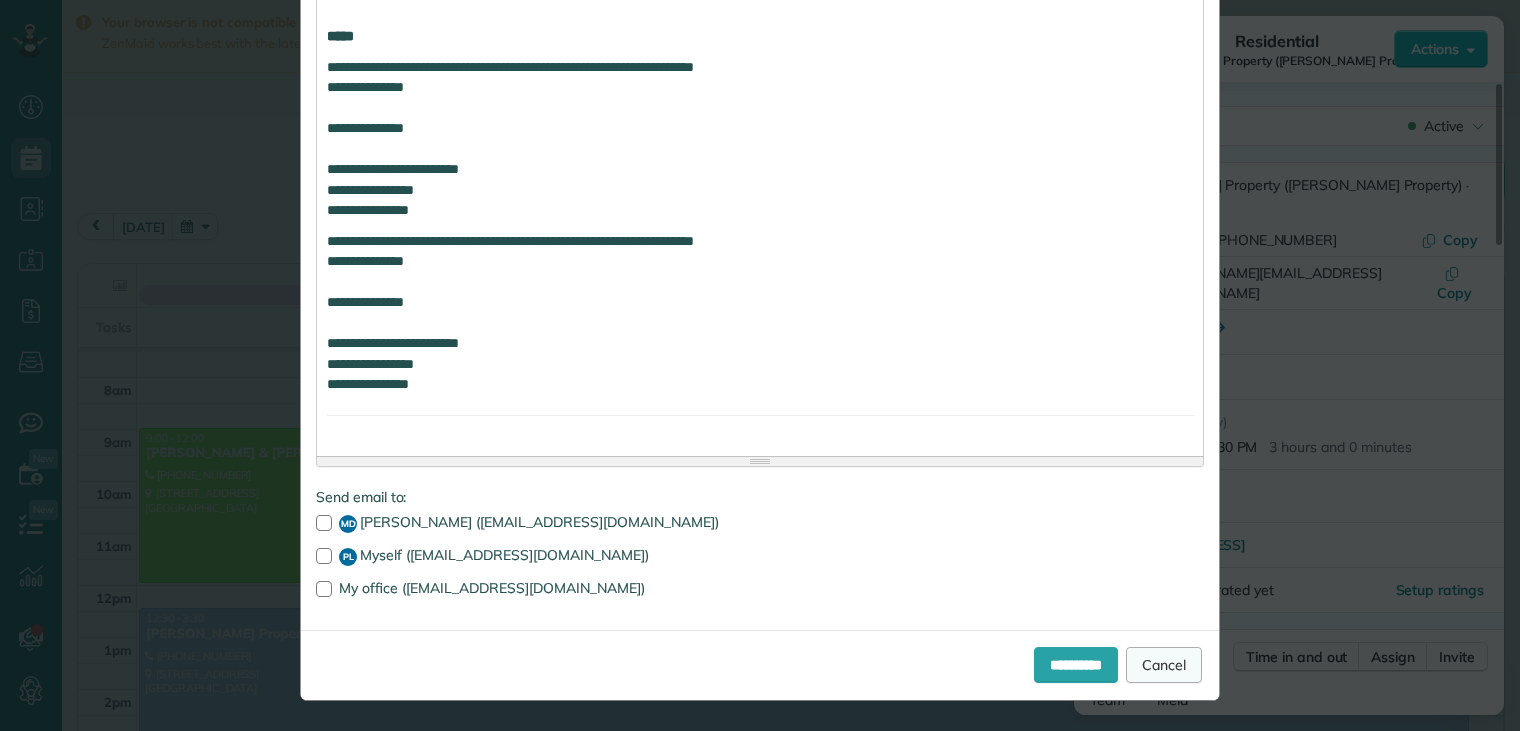 click on "Cancel" at bounding box center [1164, 665] 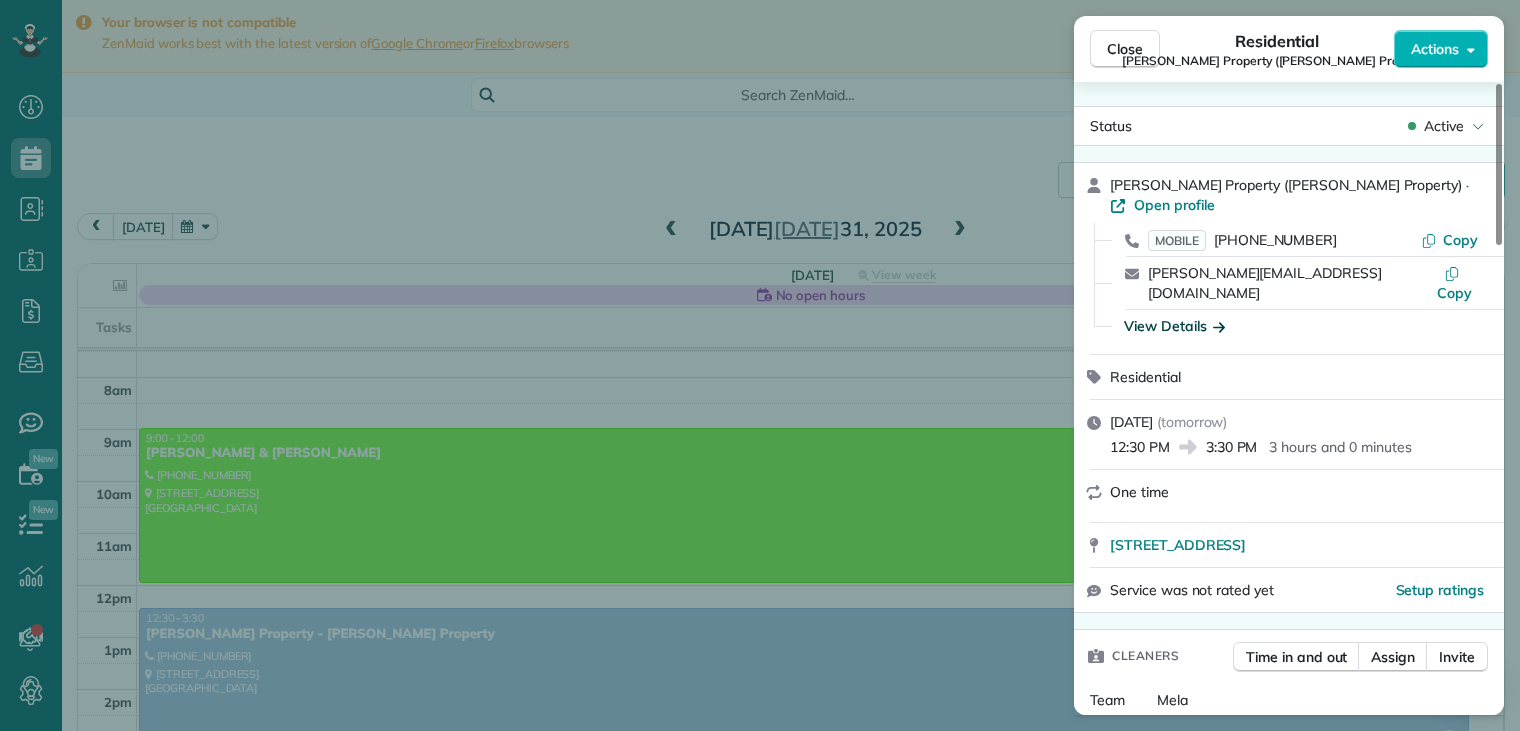 click 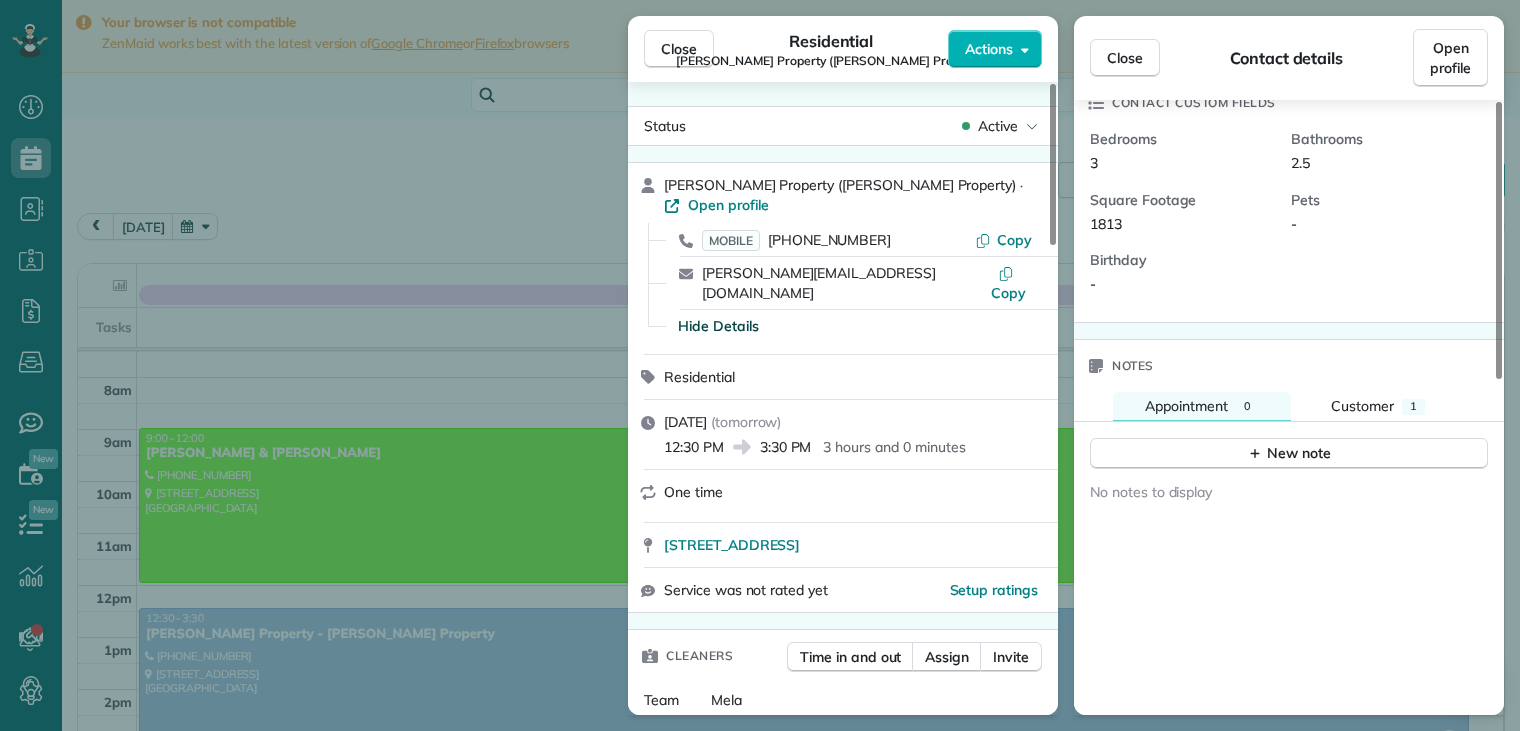 scroll, scrollTop: 500, scrollLeft: 0, axis: vertical 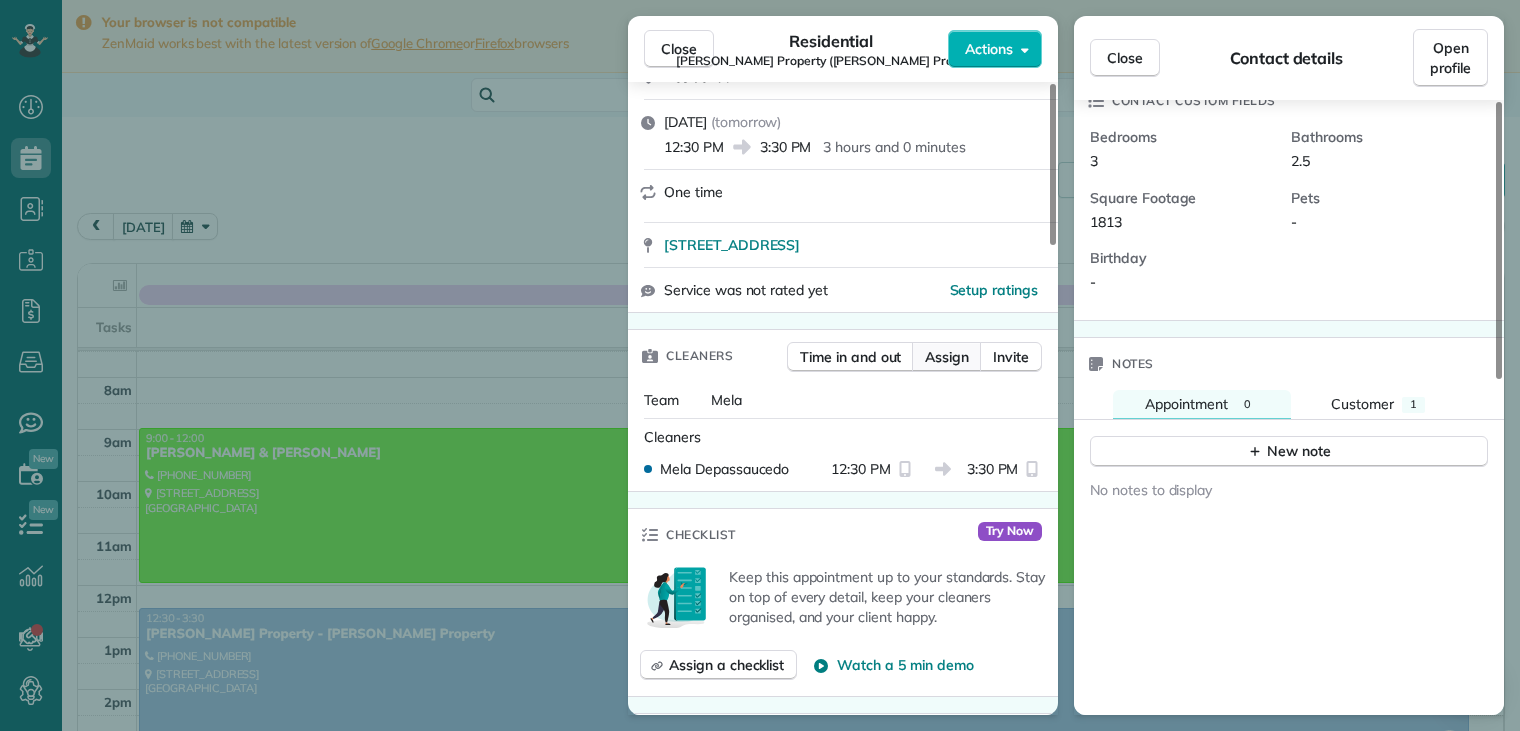 click on "Assign" at bounding box center (947, 357) 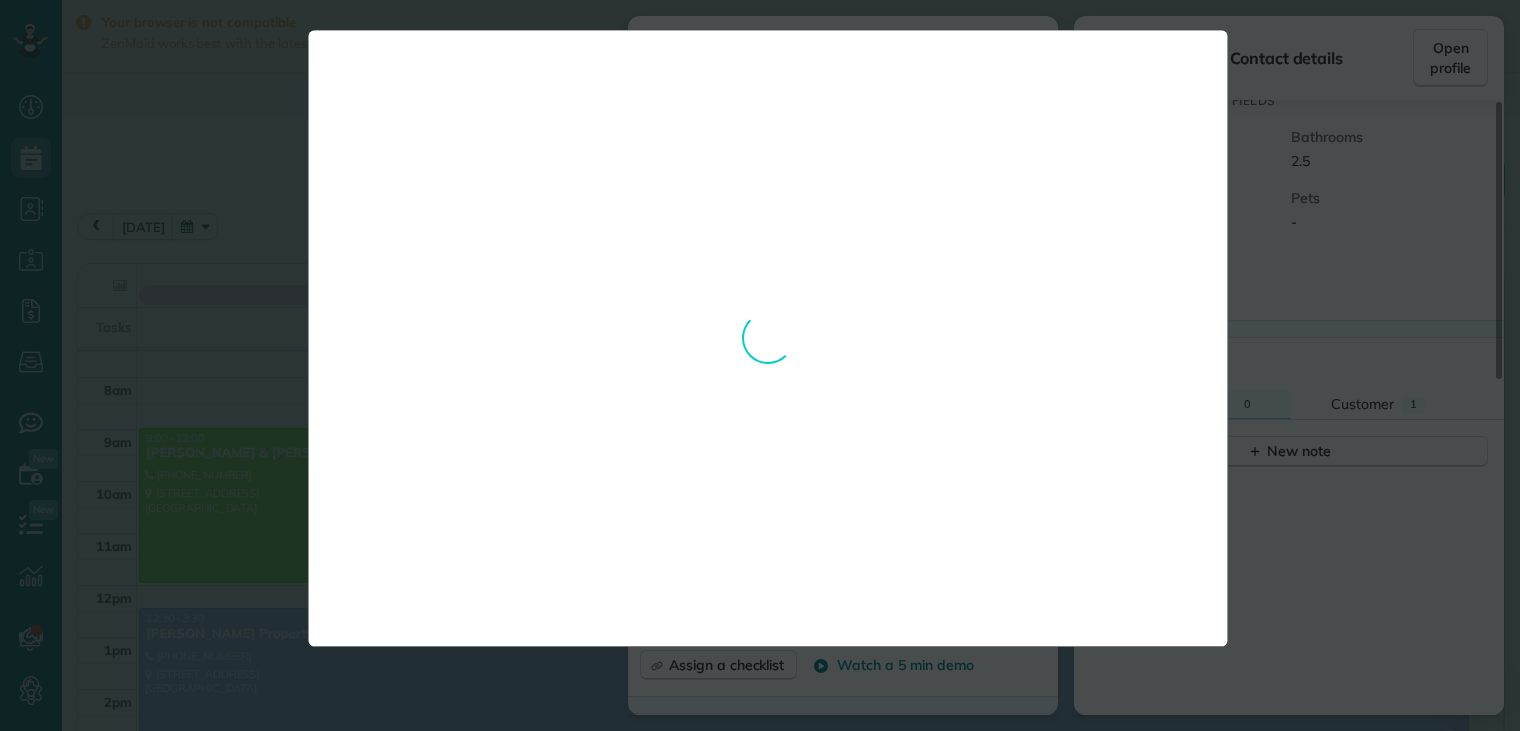 scroll, scrollTop: 0, scrollLeft: 0, axis: both 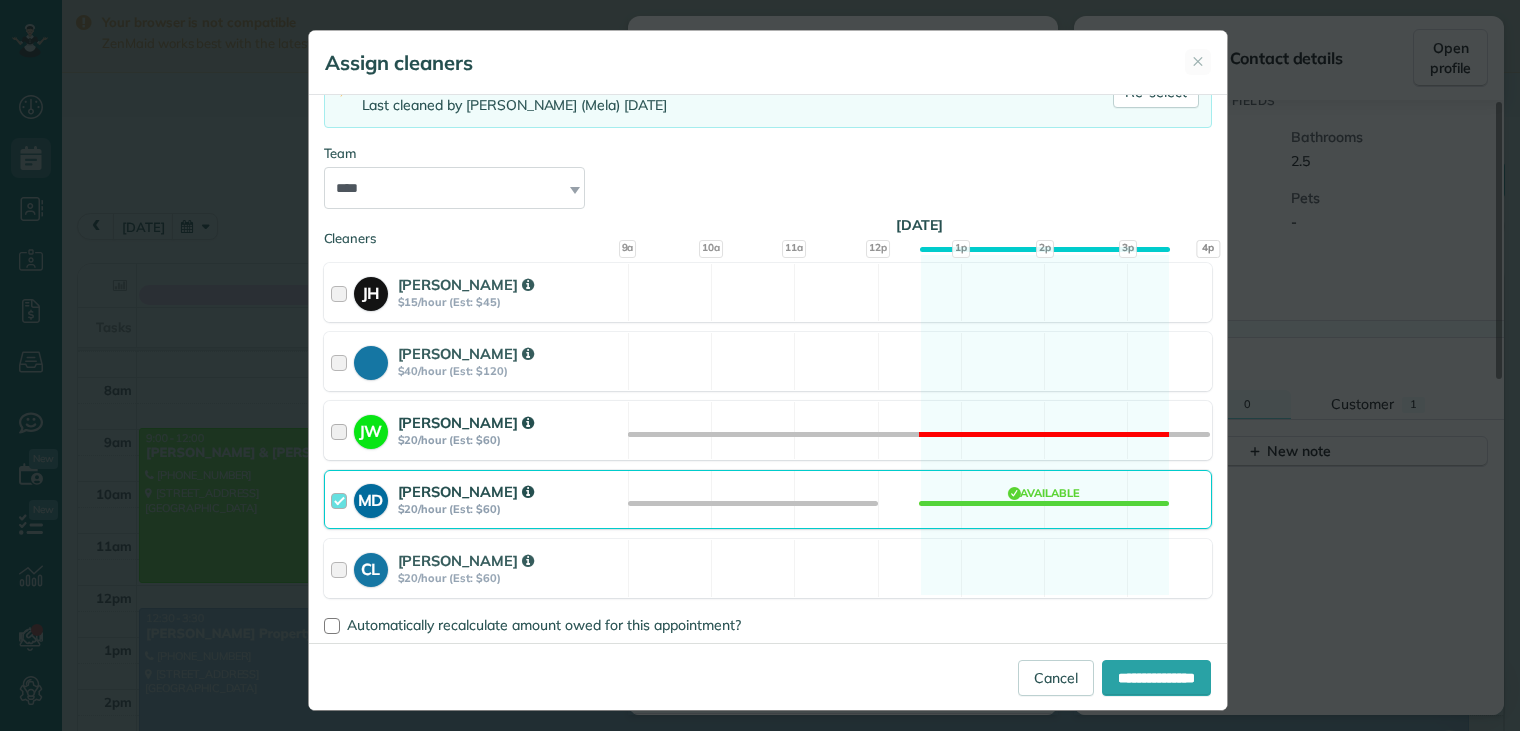 click at bounding box center (342, 430) 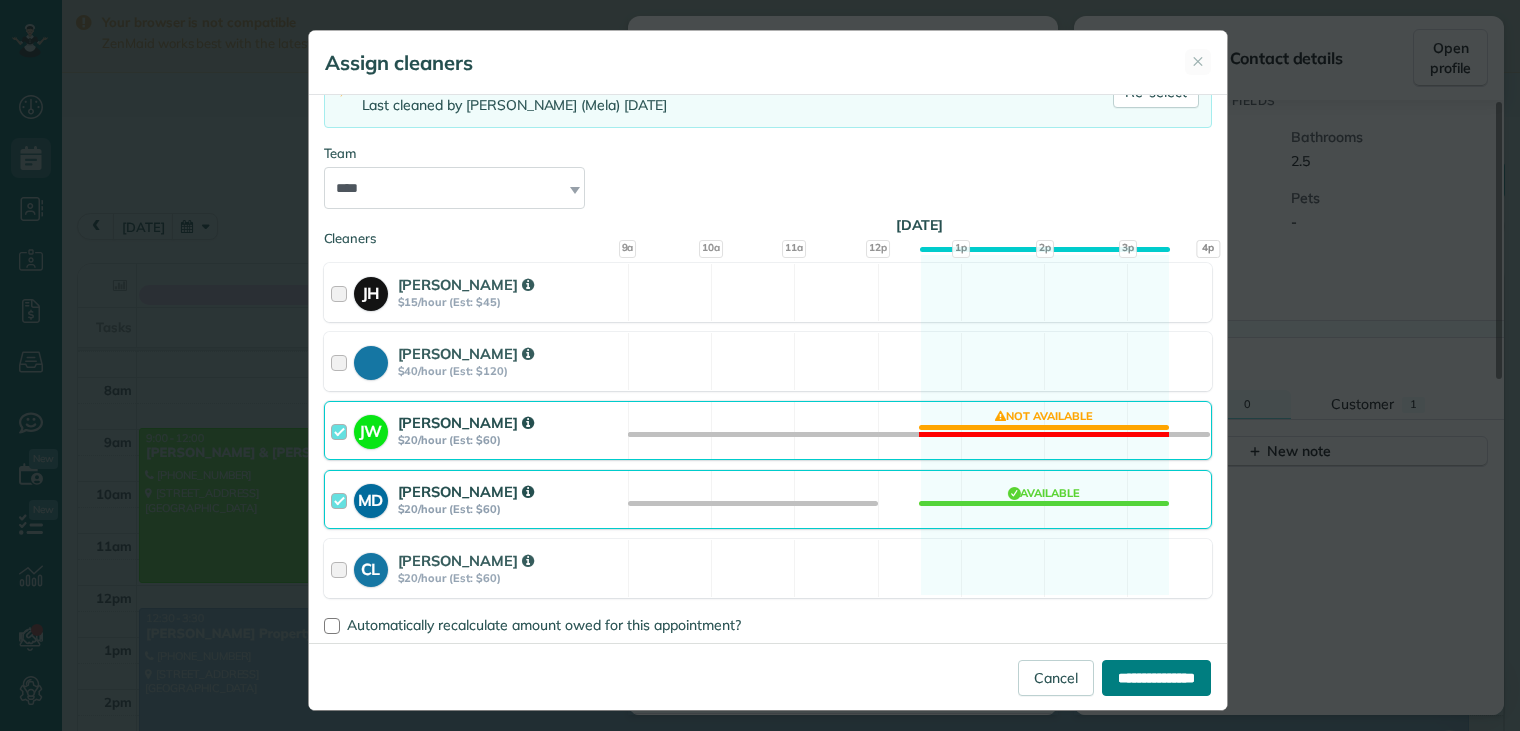 click on "**********" at bounding box center [1156, 678] 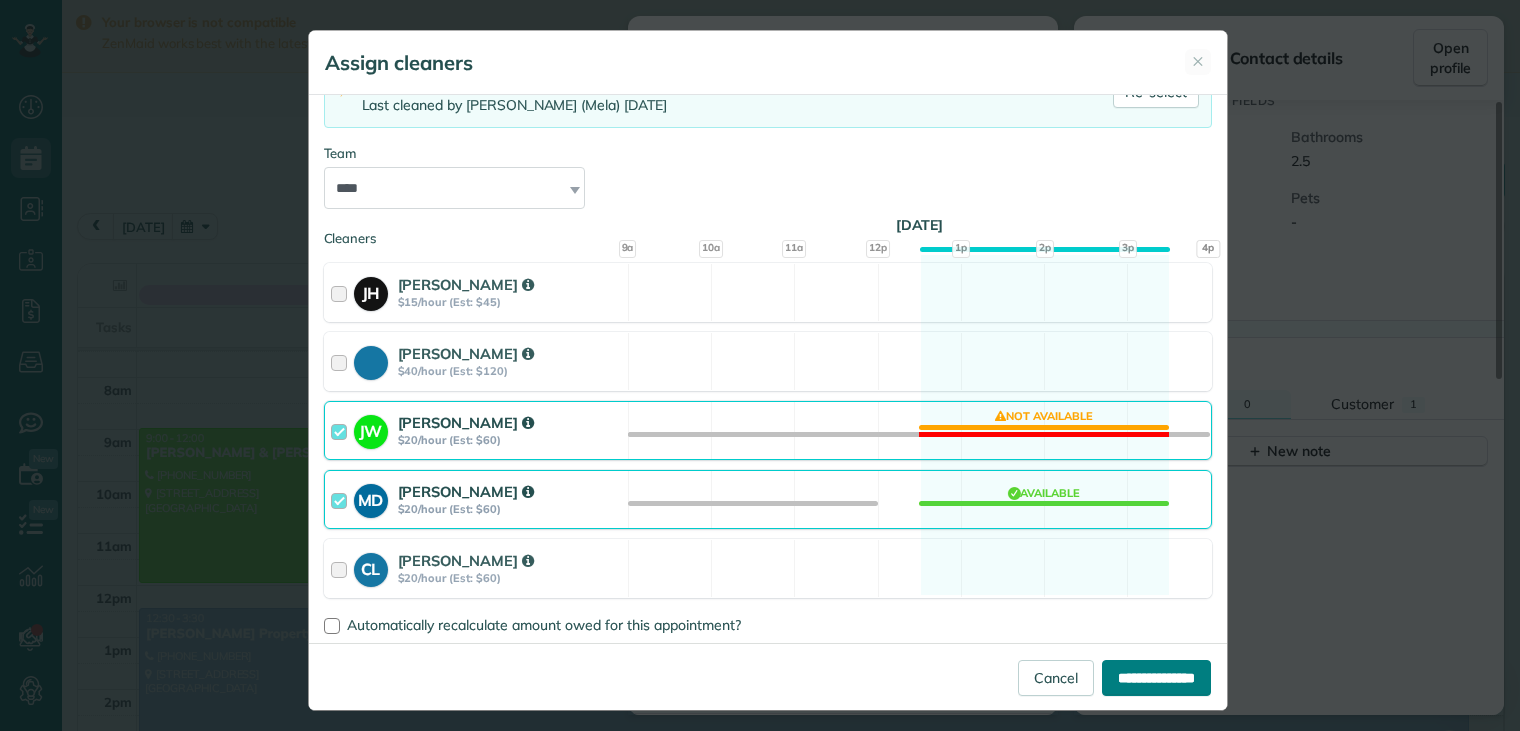 type on "**********" 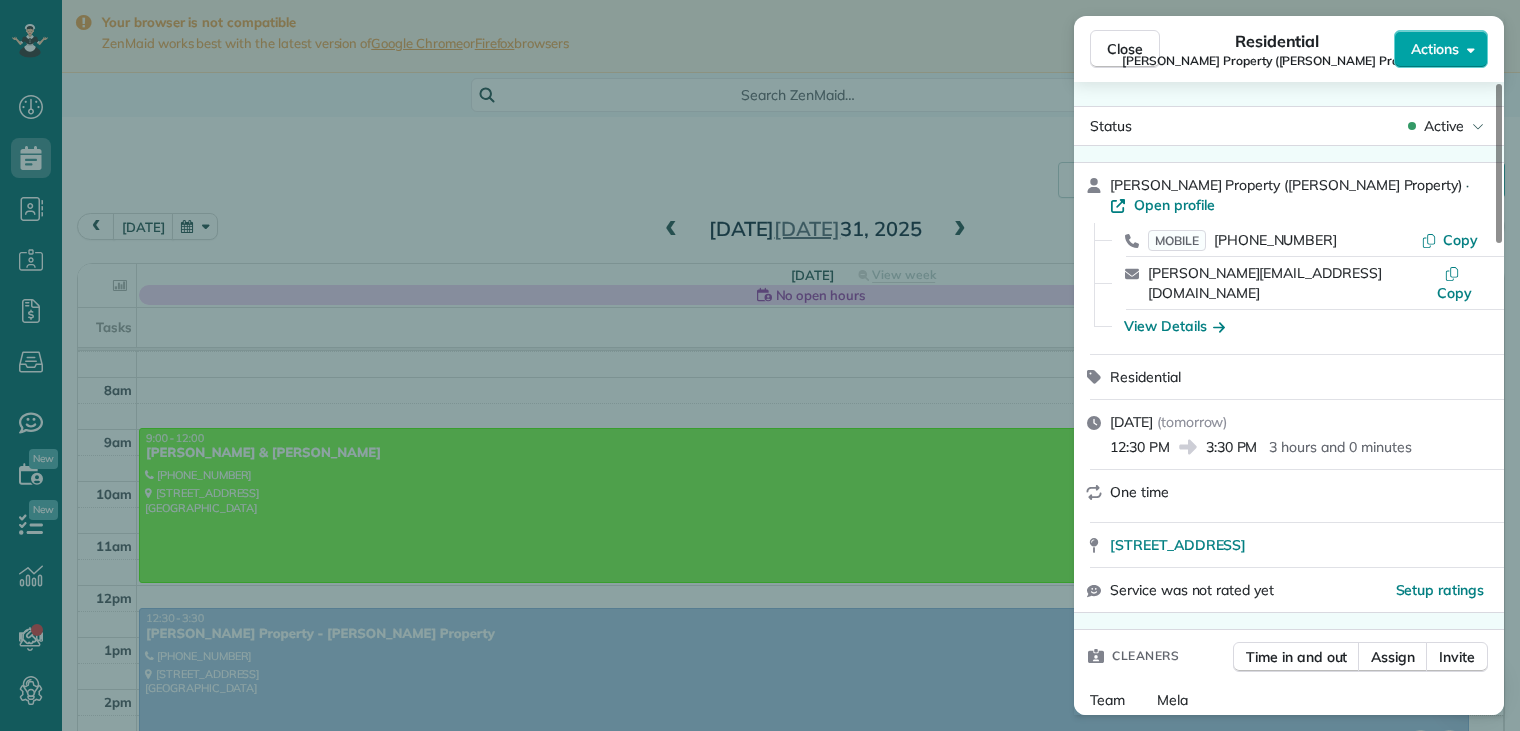 click on "Actions" at bounding box center (1435, 49) 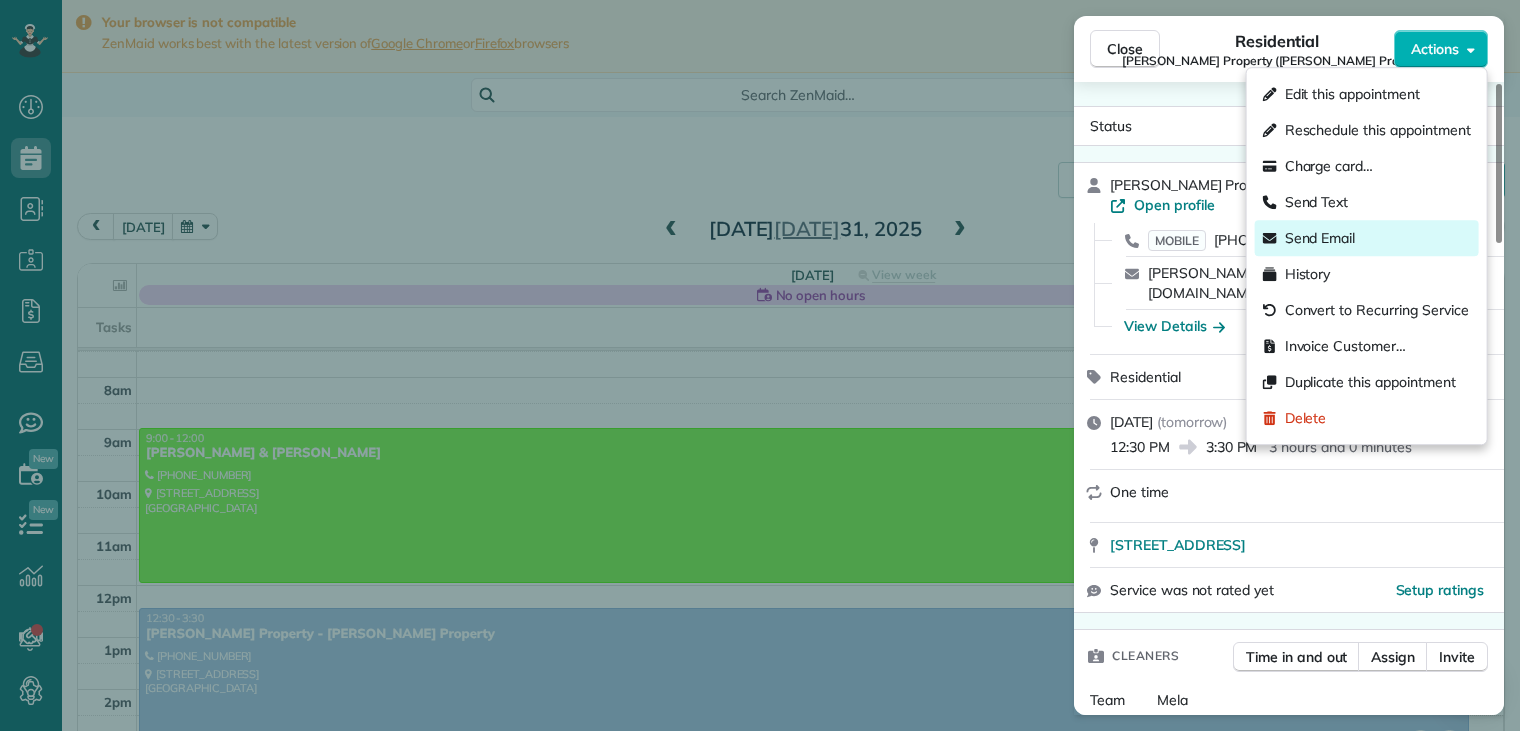 click on "Send Email" at bounding box center (1320, 238) 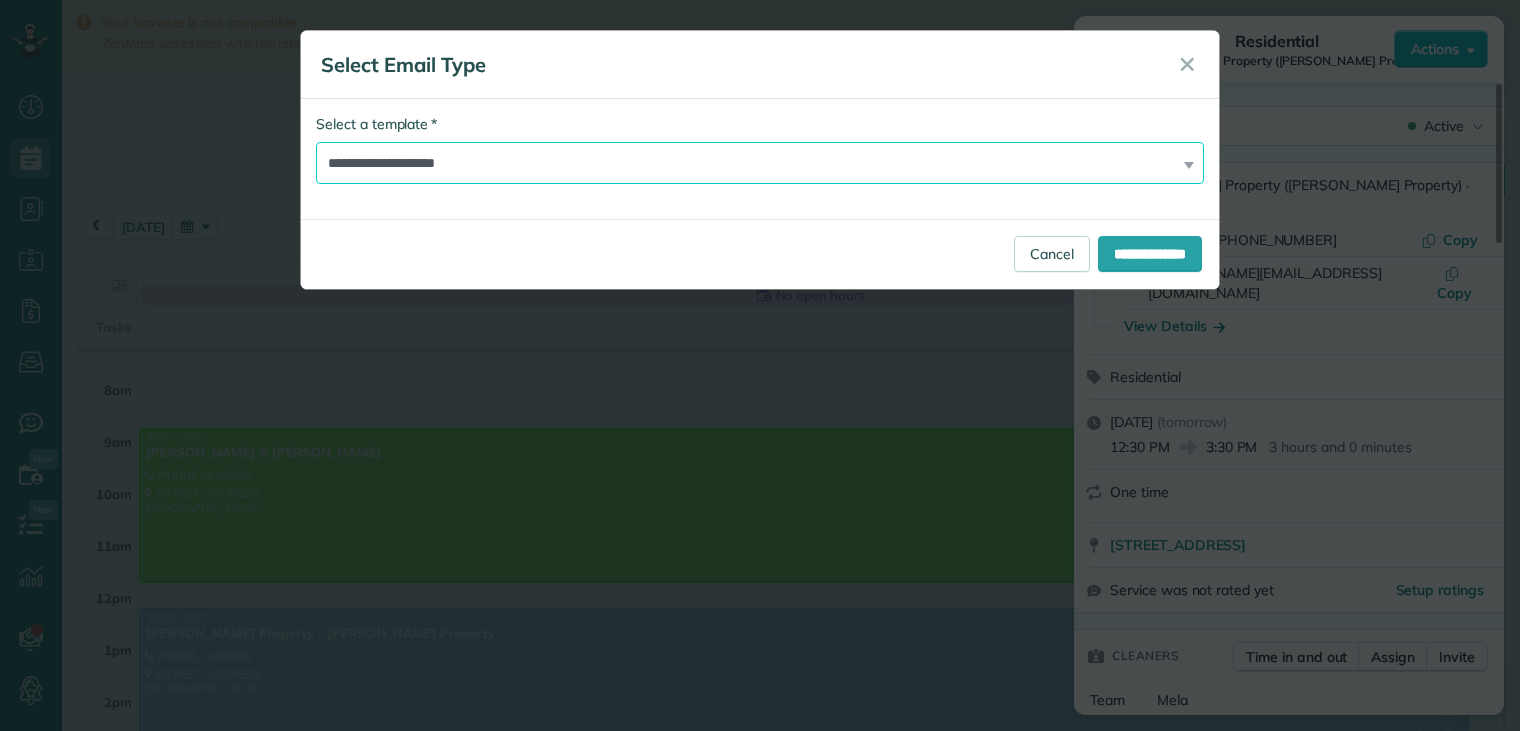 click on "**********" at bounding box center [760, 163] 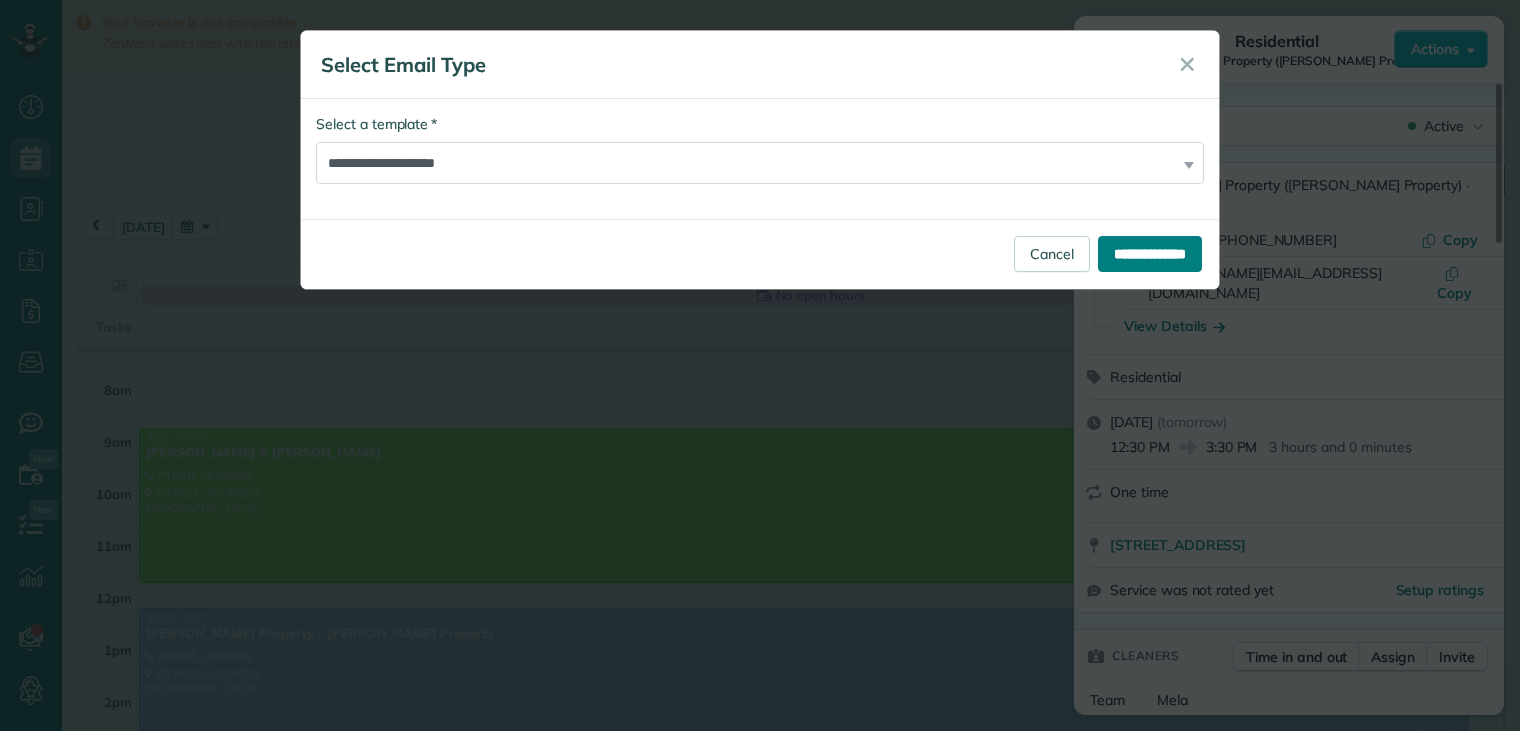 click on "**********" at bounding box center (1150, 254) 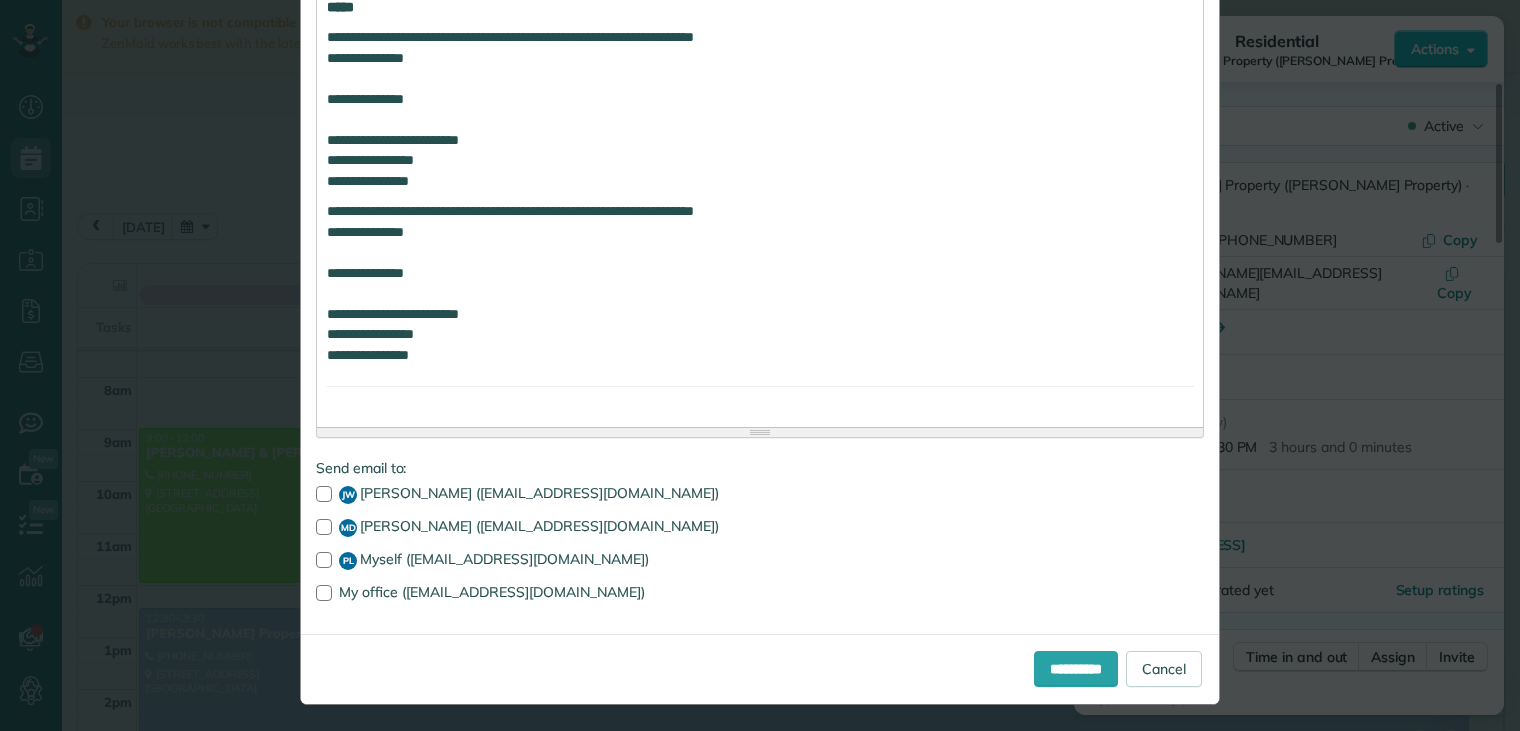 scroll, scrollTop: 1018, scrollLeft: 0, axis: vertical 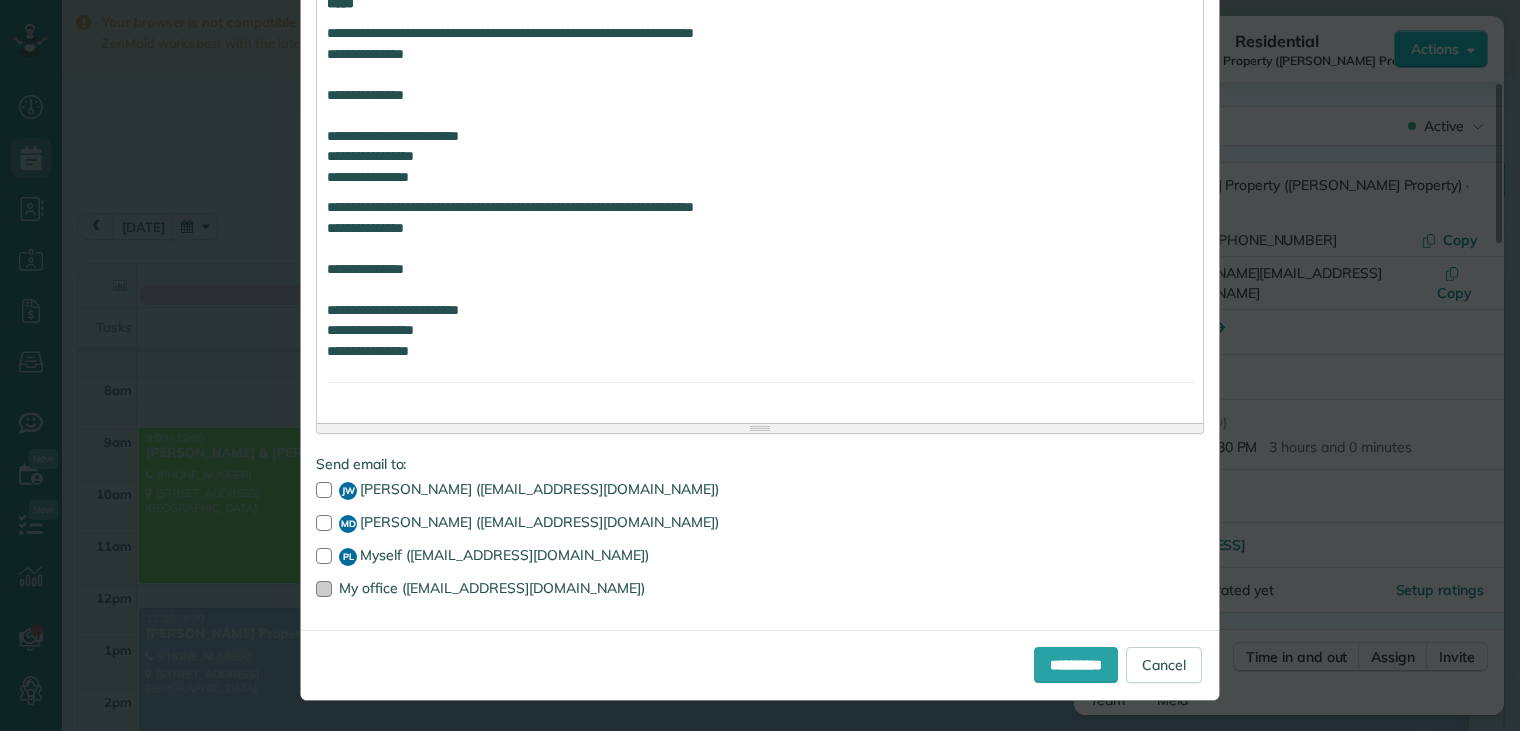 click at bounding box center (324, 589) 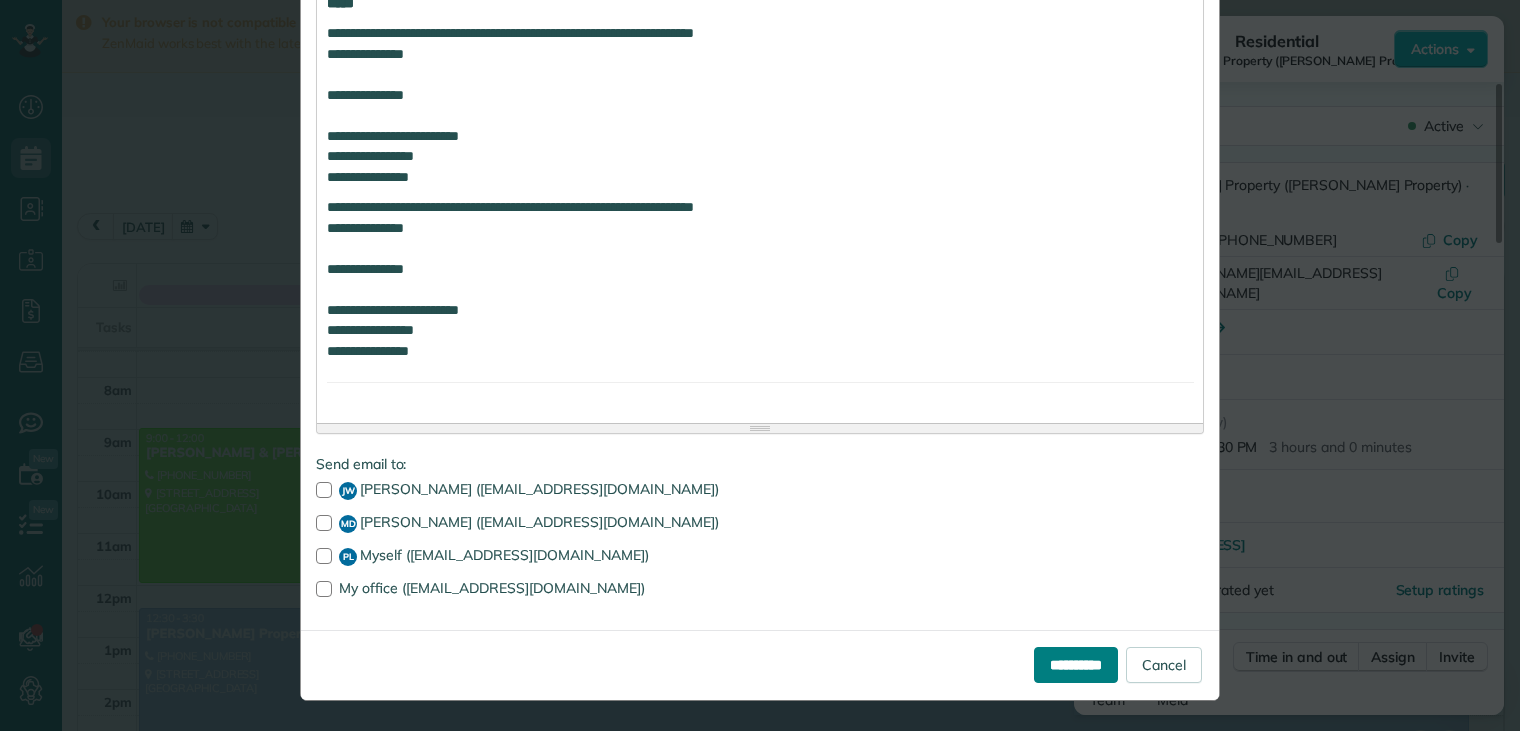 click on "**********" at bounding box center [1076, 665] 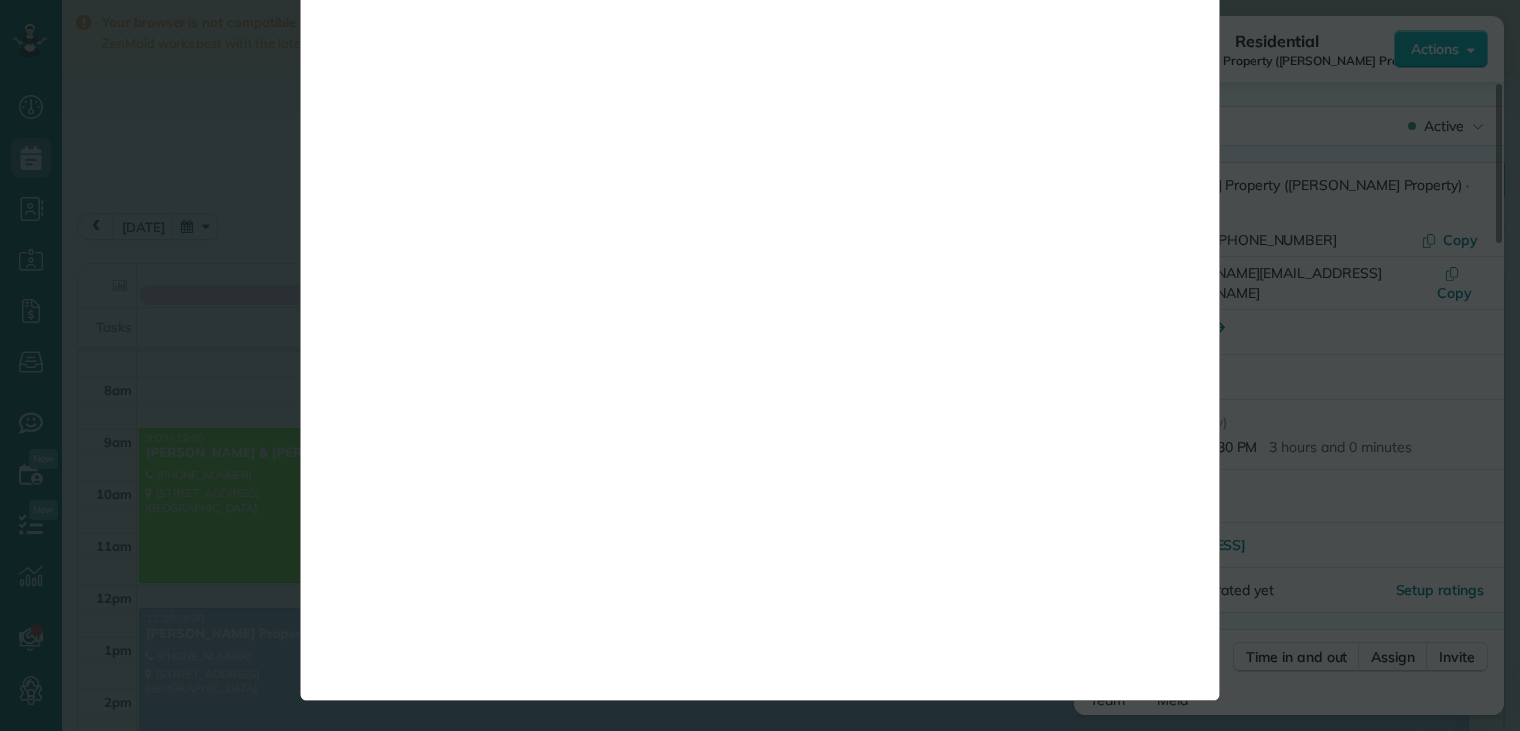 scroll, scrollTop: 0, scrollLeft: 0, axis: both 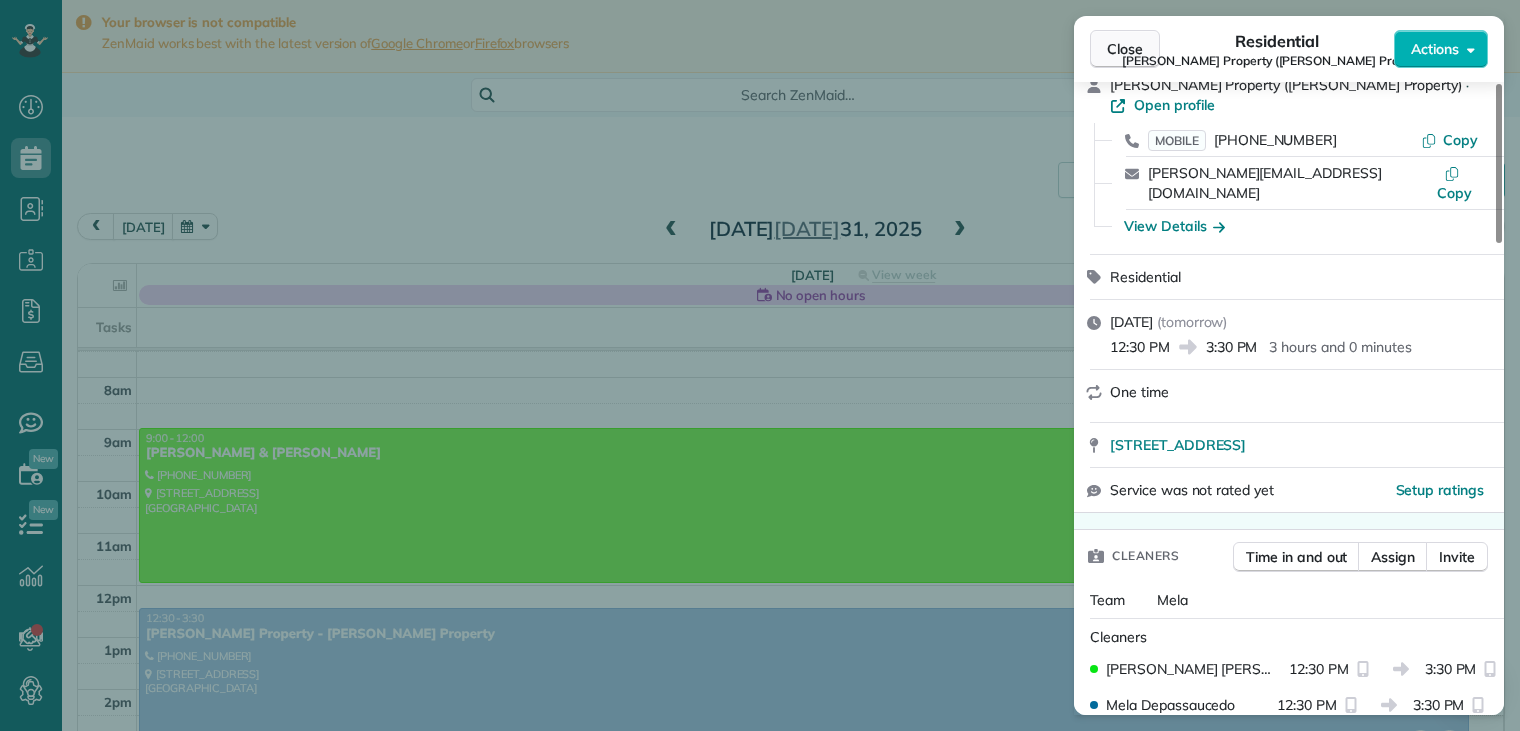 click on "Close" at bounding box center (1125, 49) 